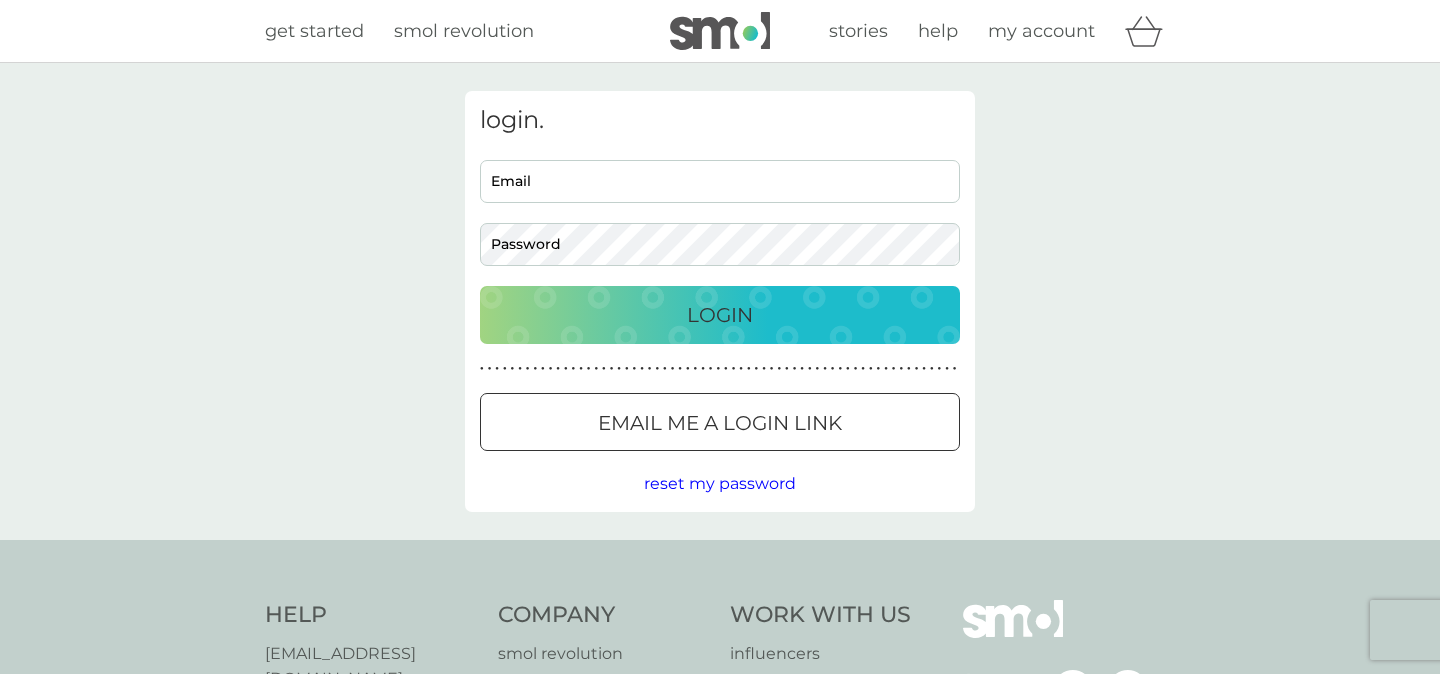 scroll, scrollTop: 0, scrollLeft: 0, axis: both 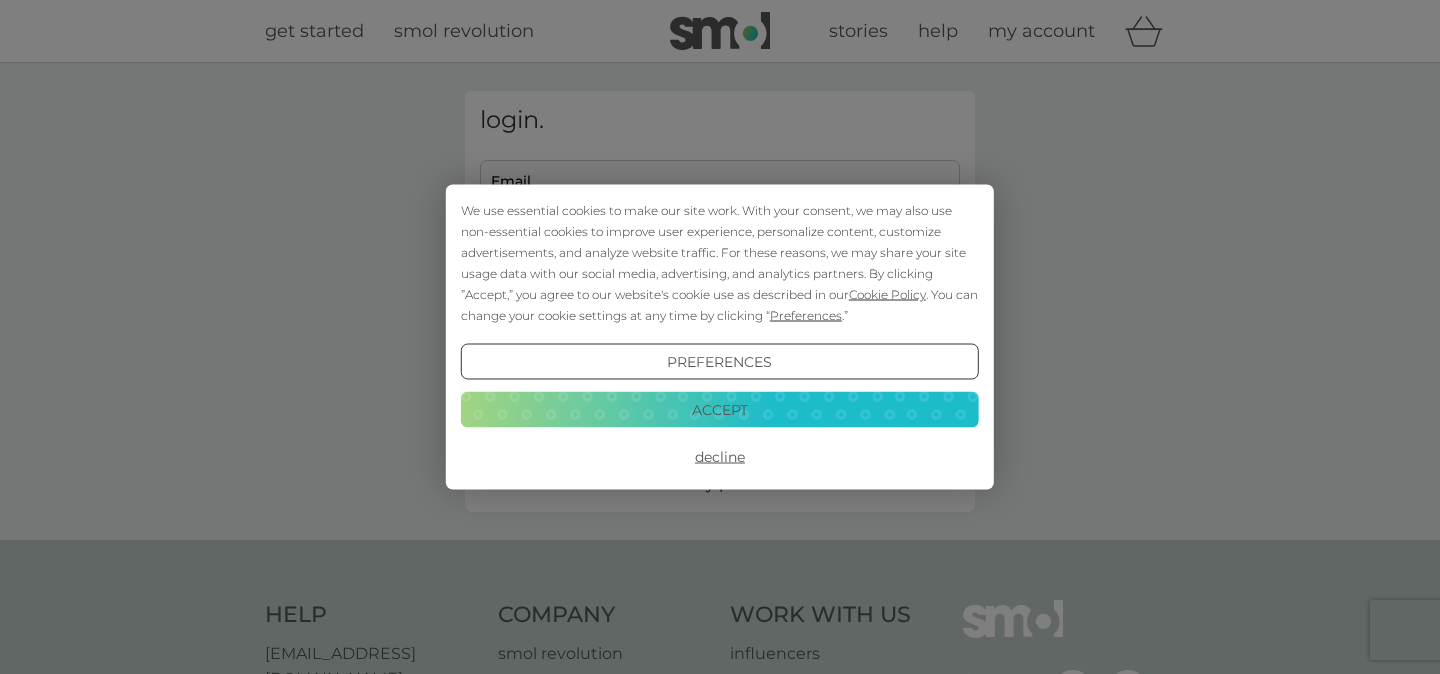 click on "Decline" at bounding box center (720, 457) 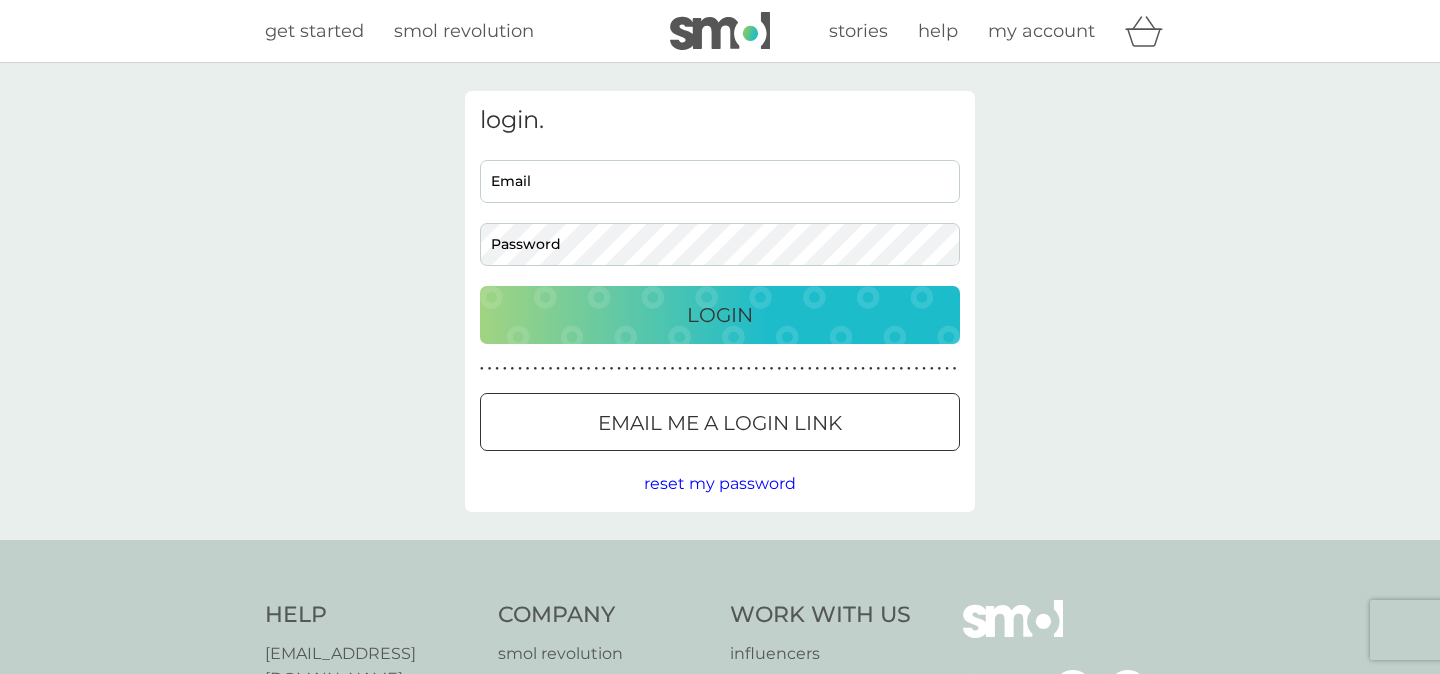 scroll, scrollTop: 0, scrollLeft: 0, axis: both 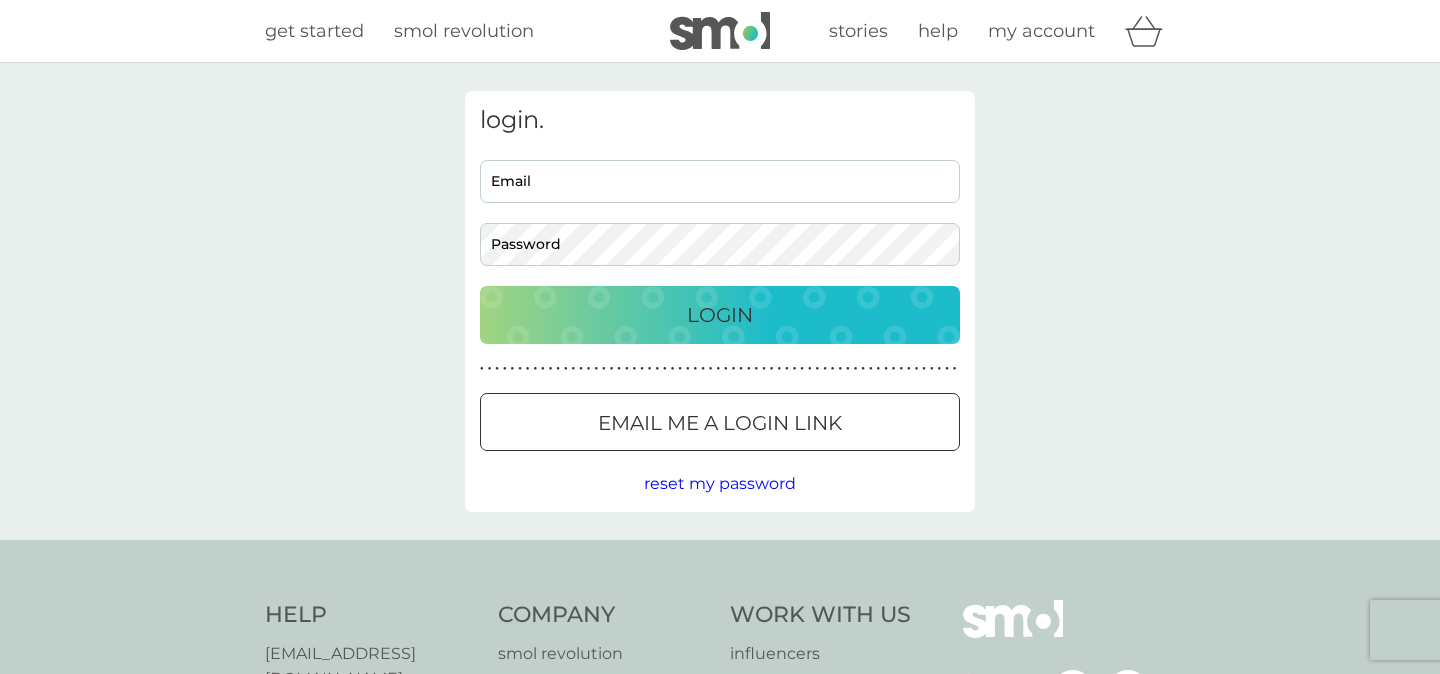 click on "Email" at bounding box center [720, 181] 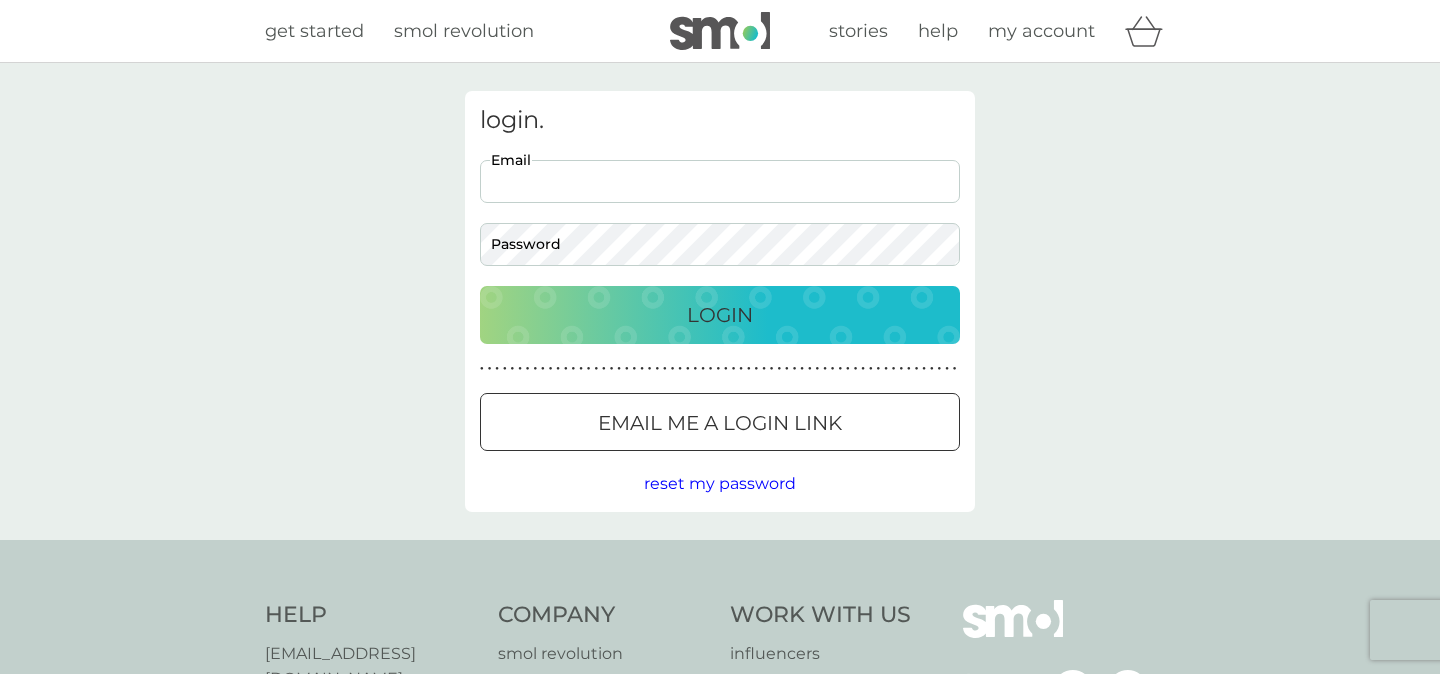 type on "vidhibhimani@gmail.com" 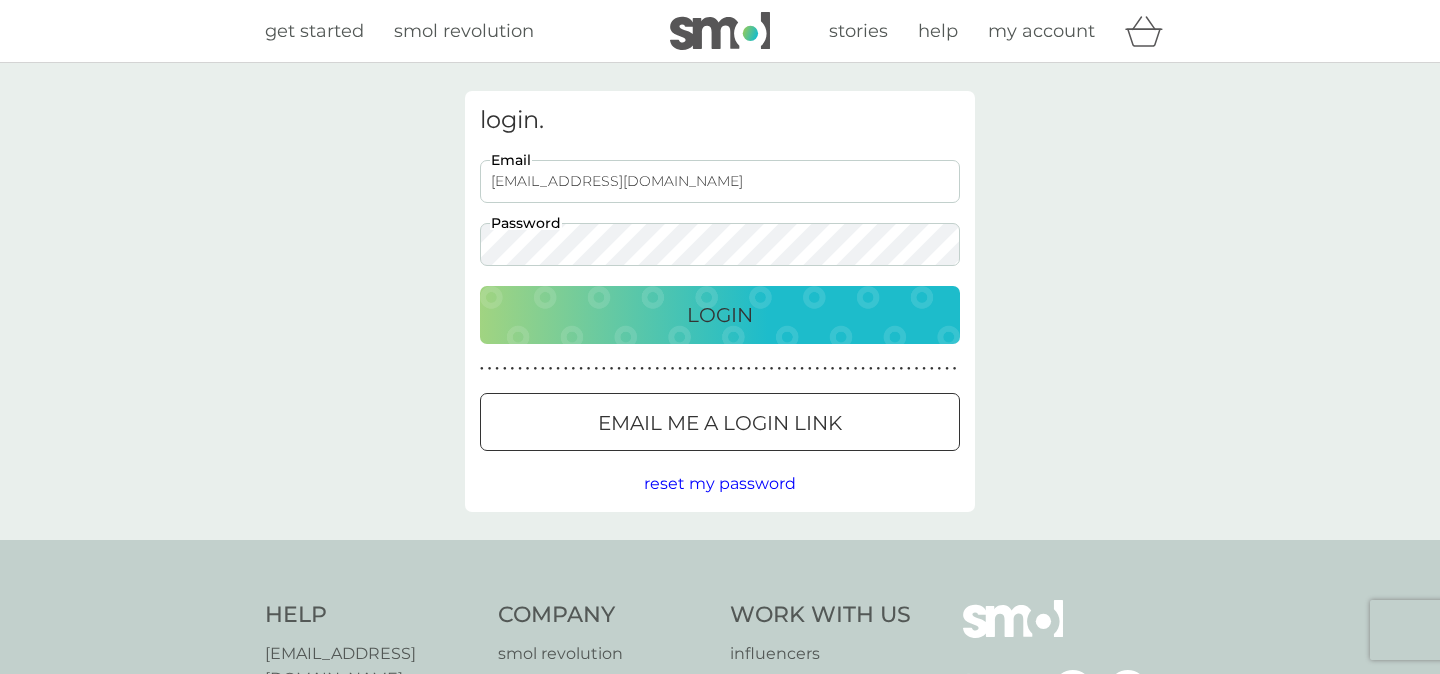 click on "Login" at bounding box center (720, 315) 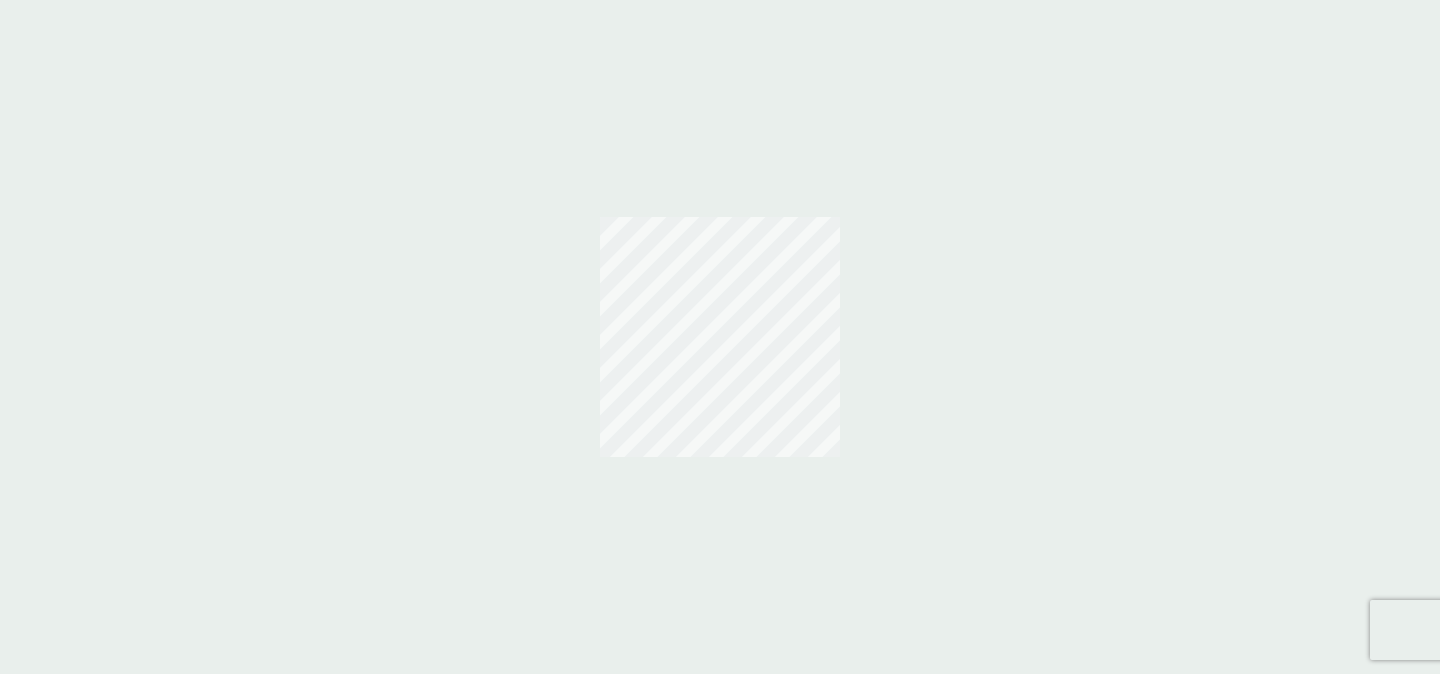 scroll, scrollTop: 0, scrollLeft: 0, axis: both 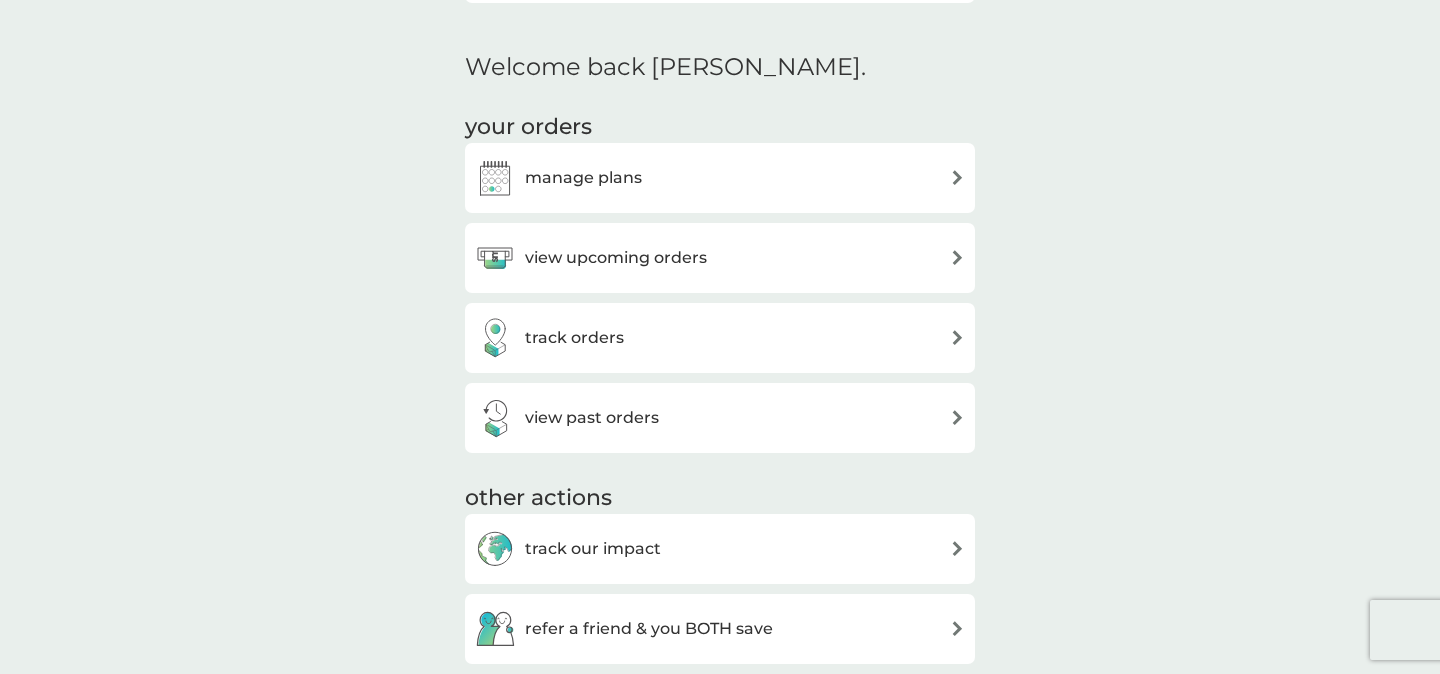 click on "manage plans" at bounding box center [583, 178] 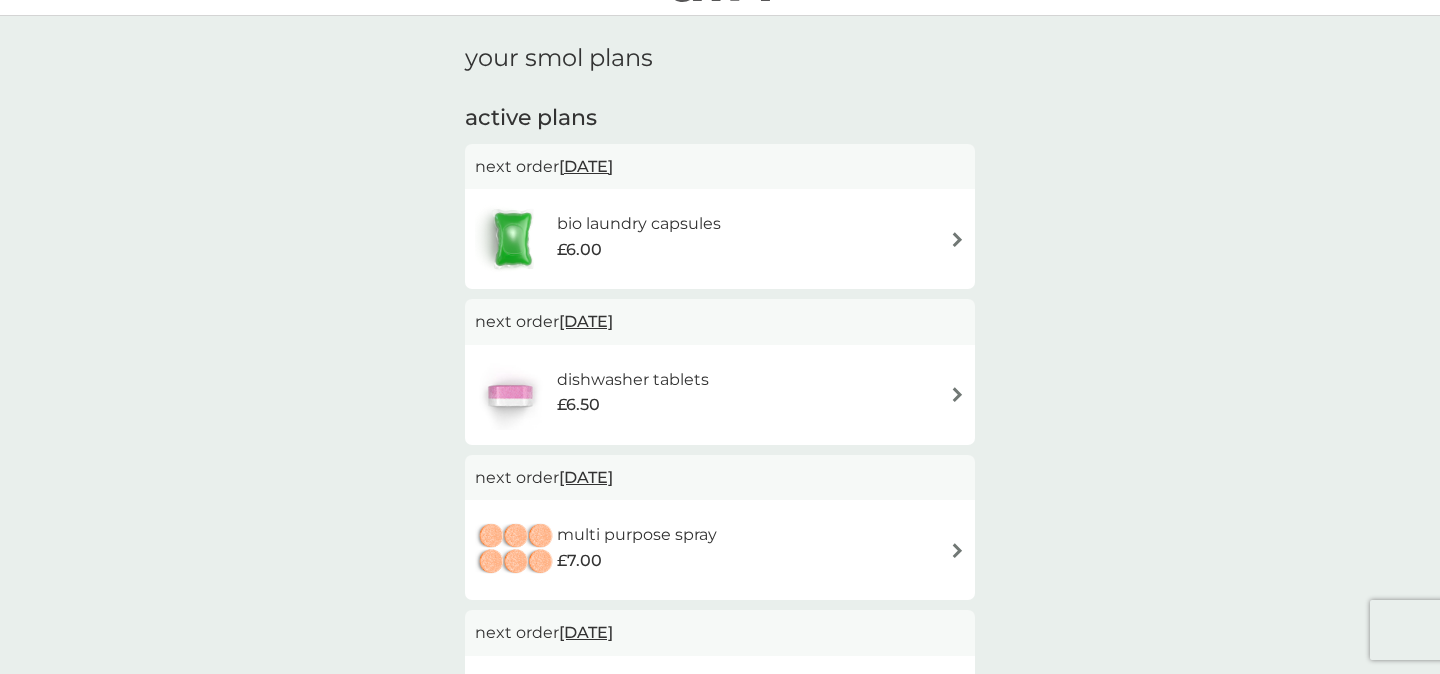 scroll, scrollTop: 45, scrollLeft: 0, axis: vertical 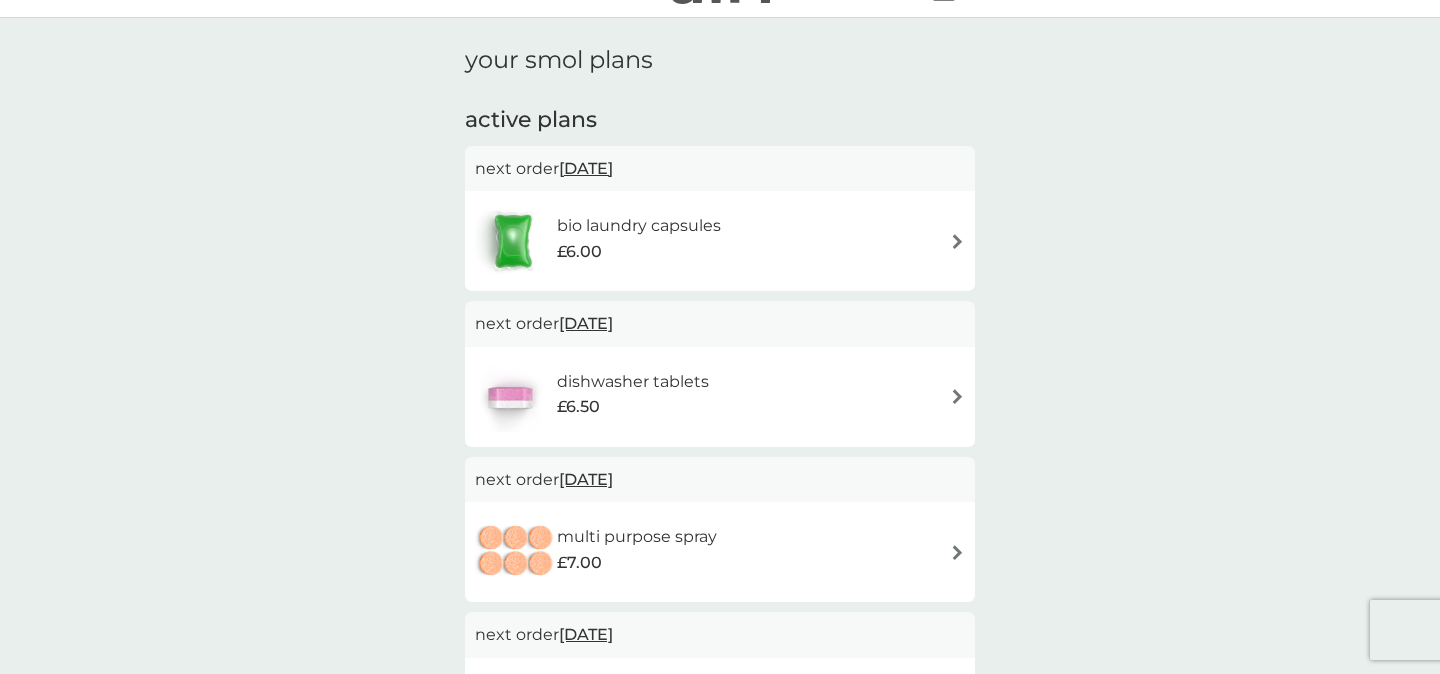 click on "1 Aug 2025" at bounding box center [586, 168] 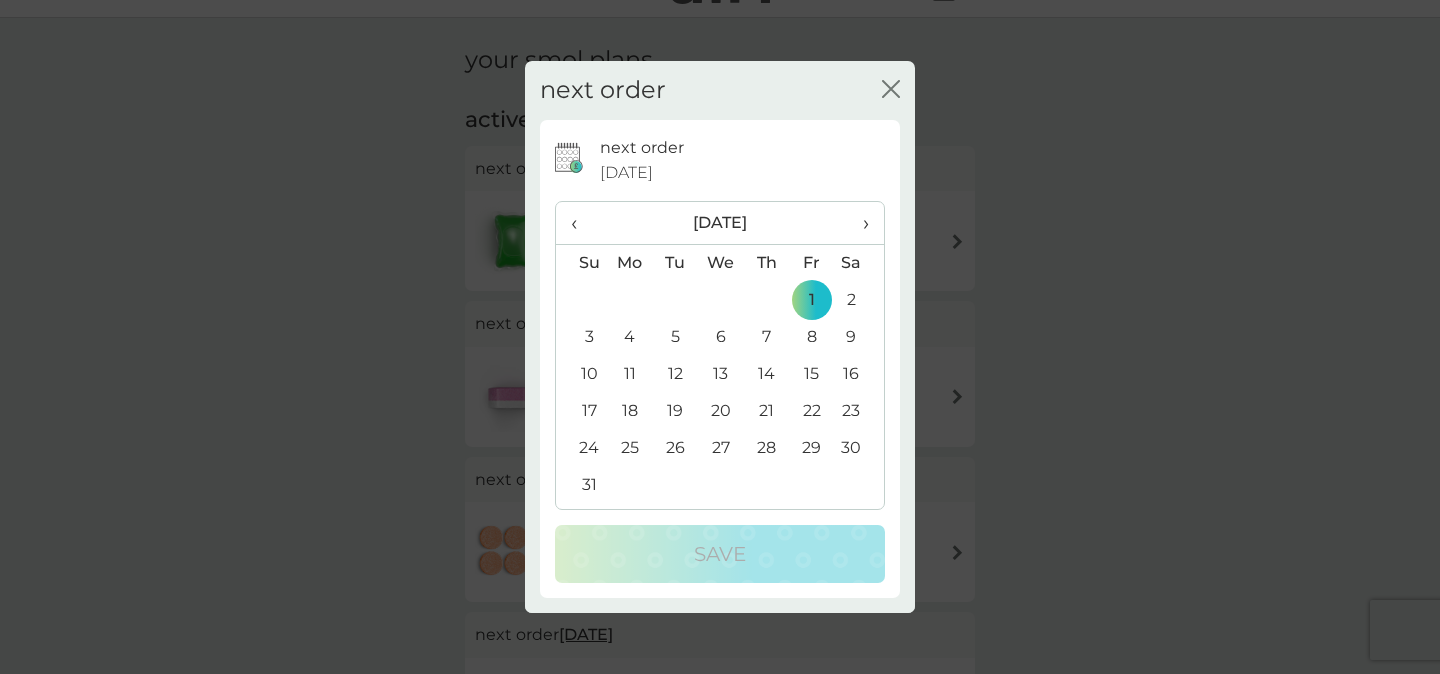 click on "‹" at bounding box center [581, 223] 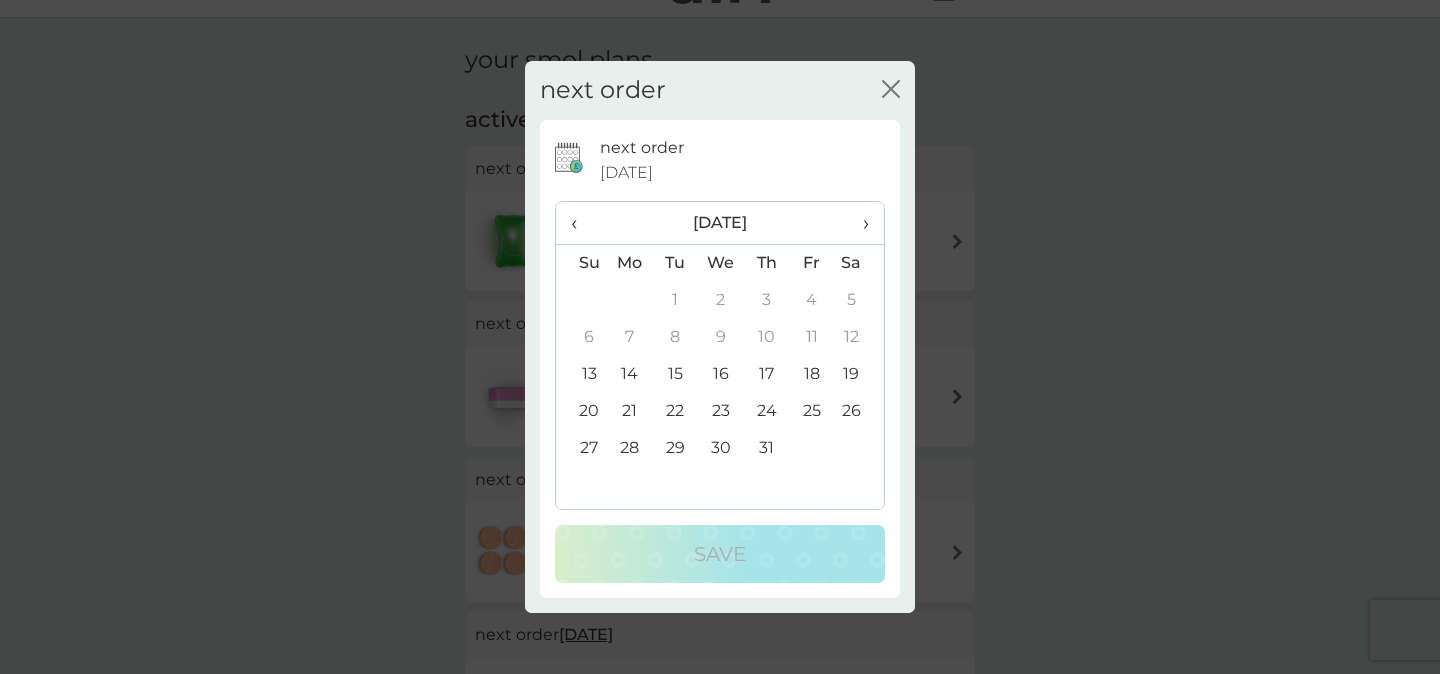 click on "15" at bounding box center [675, 374] 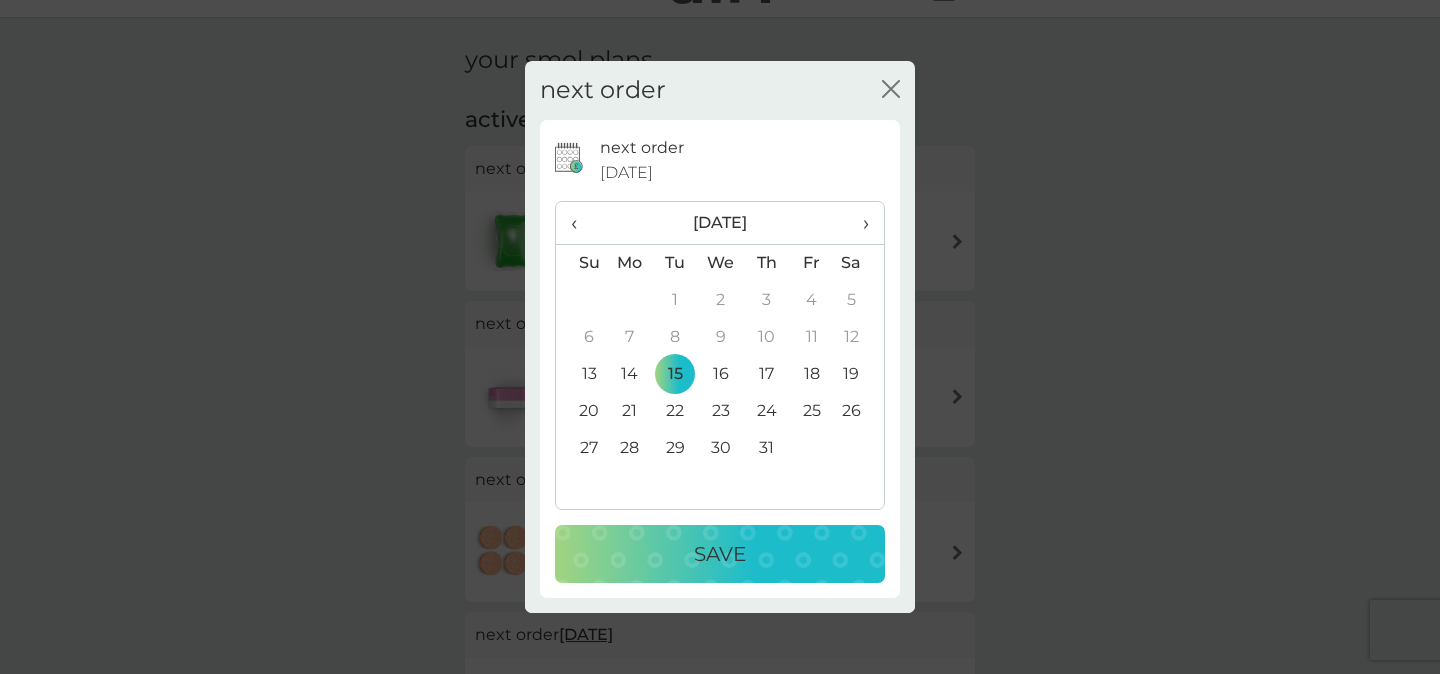 click on "next order close next order 1 Aug 2025 ‹ July 2025 › Su Mo Tu We Th Fr Sa 29 30 1 2 3 4 5 6 7 8 9 10 11 12 13 14 15 16 17 18 19 20 21 22 23 24 25 26 27 28 29 30 31 1 2 3 4 5 6 7 8 9 Save" at bounding box center (720, 337) 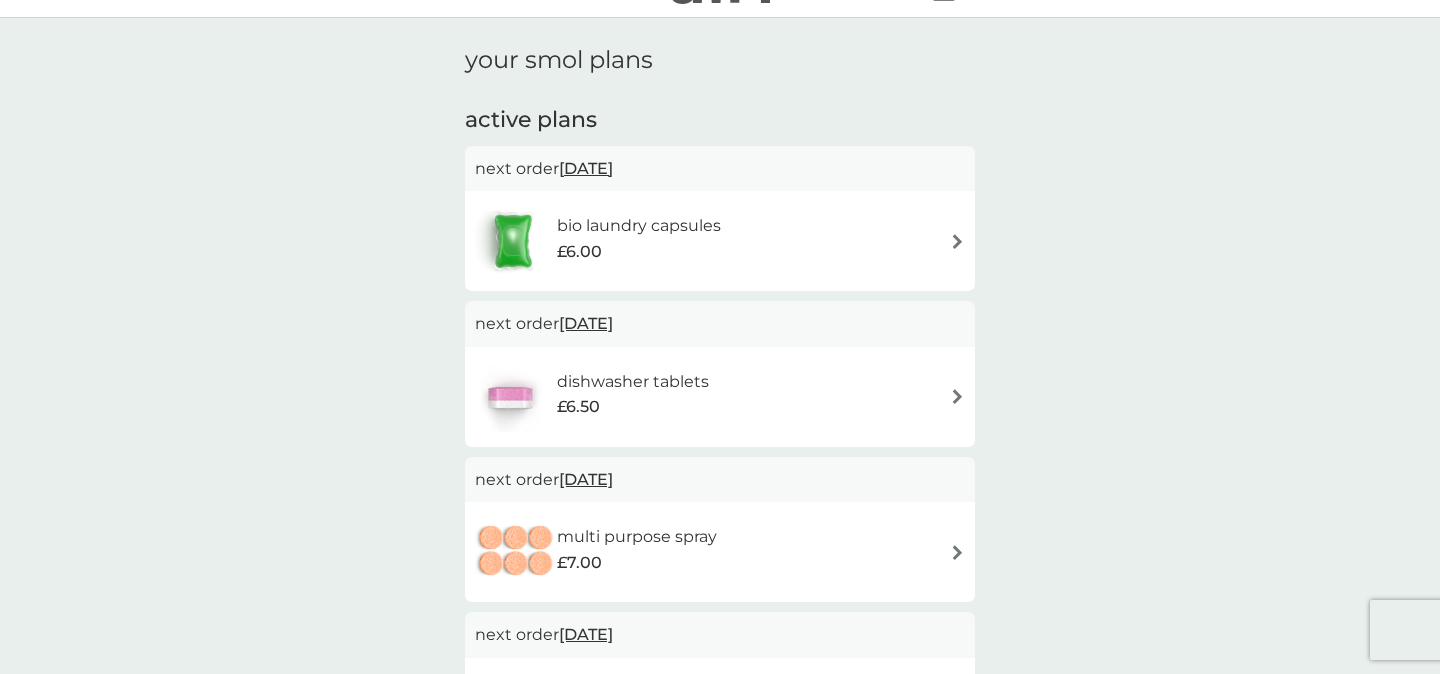 click on "1 Aug 2025" at bounding box center [586, 168] 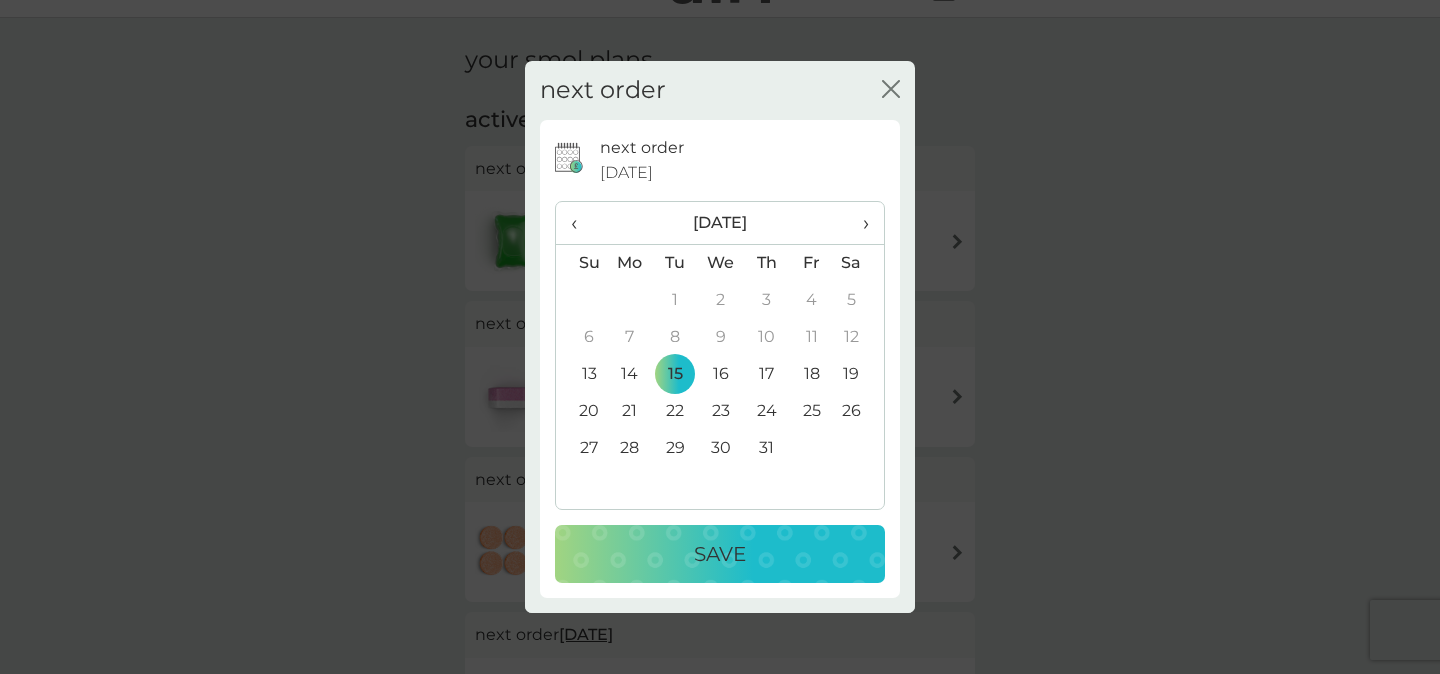click on "‹" at bounding box center [581, 223] 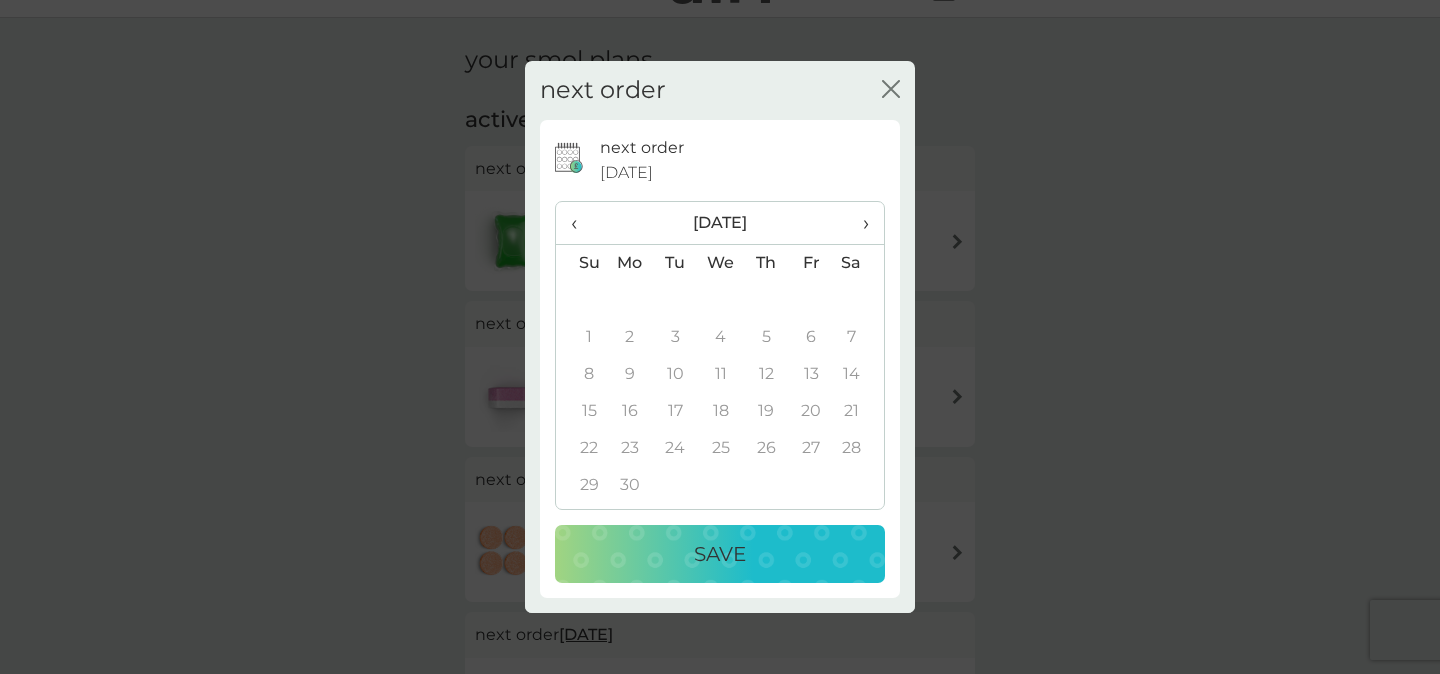 click on "›" at bounding box center (859, 223) 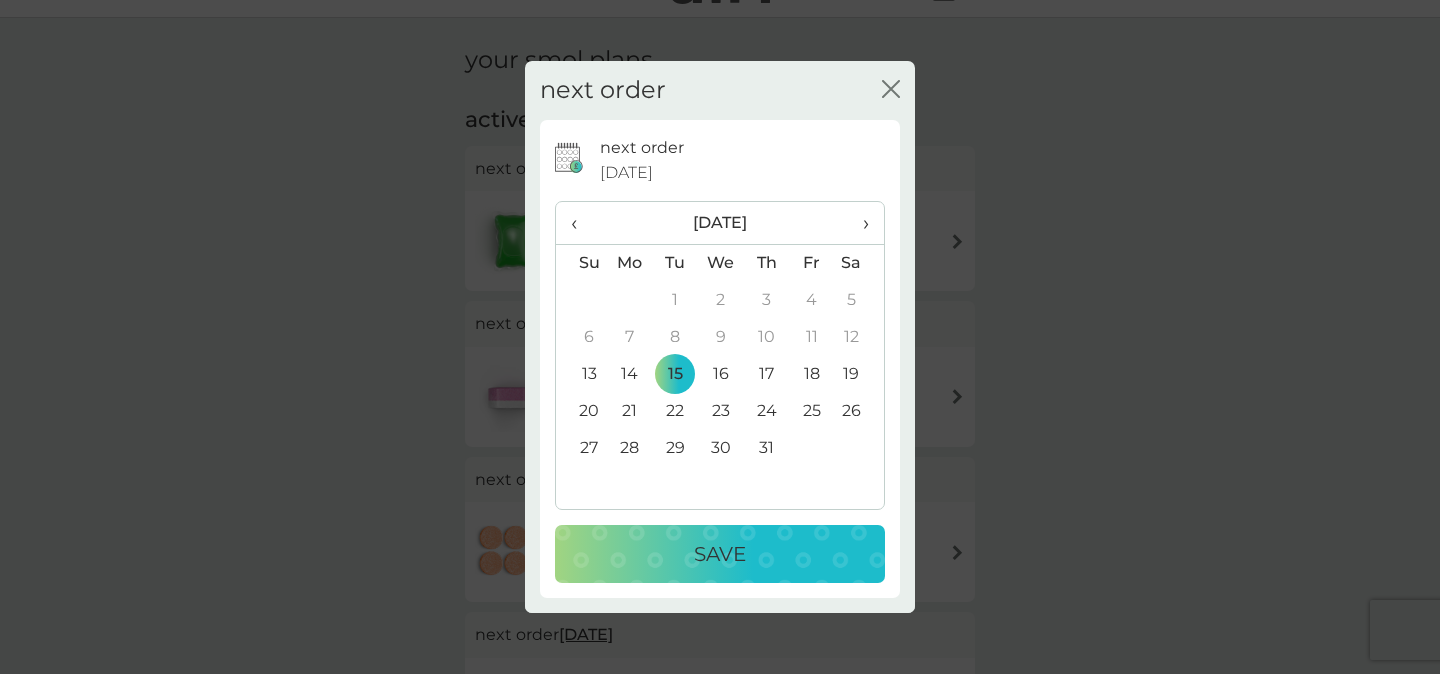 click on "Save" at bounding box center (720, 554) 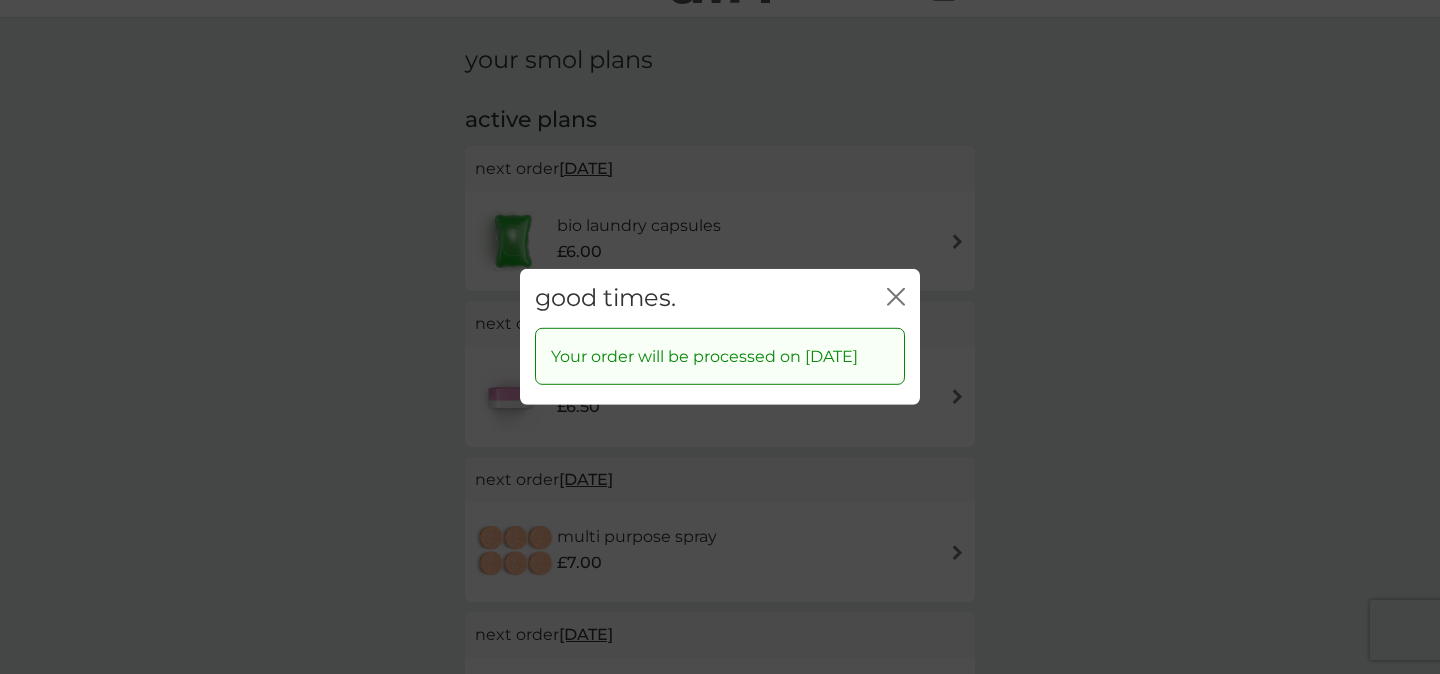 click on "close" 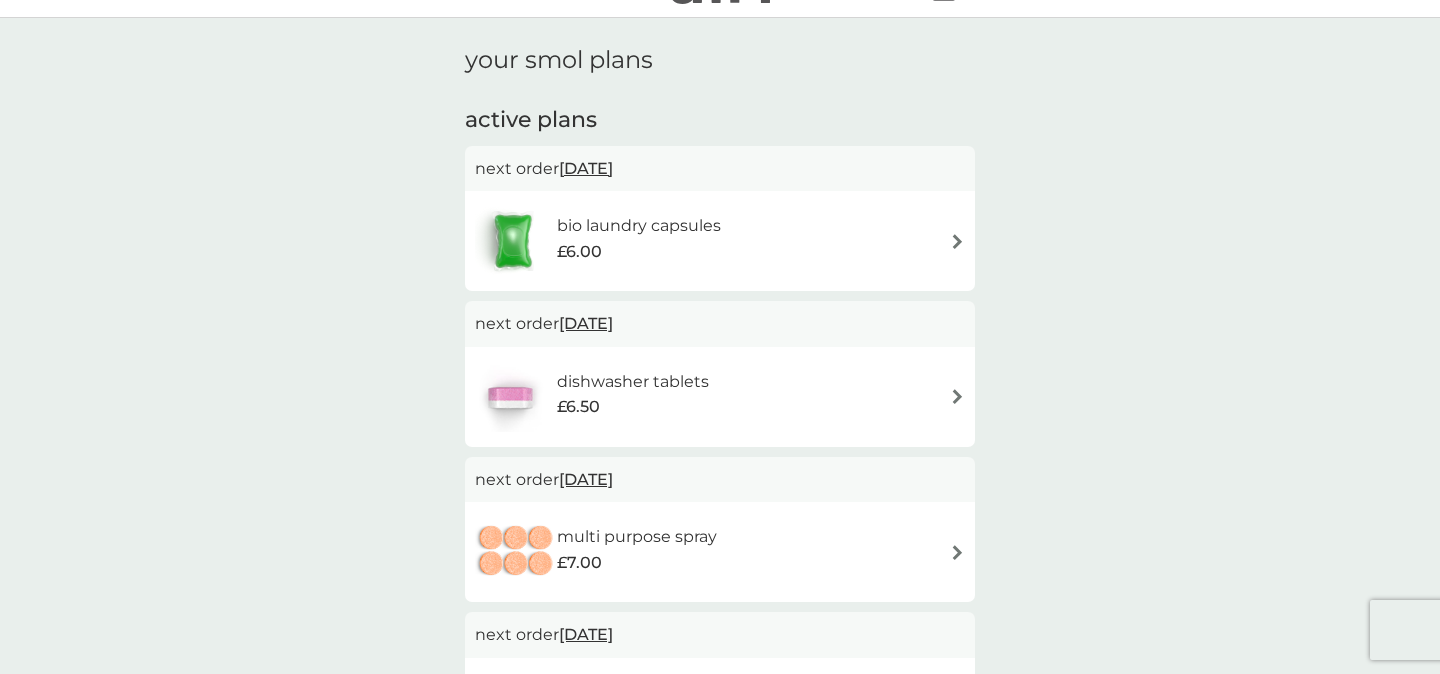 click on "1 Aug 2025" at bounding box center [586, 323] 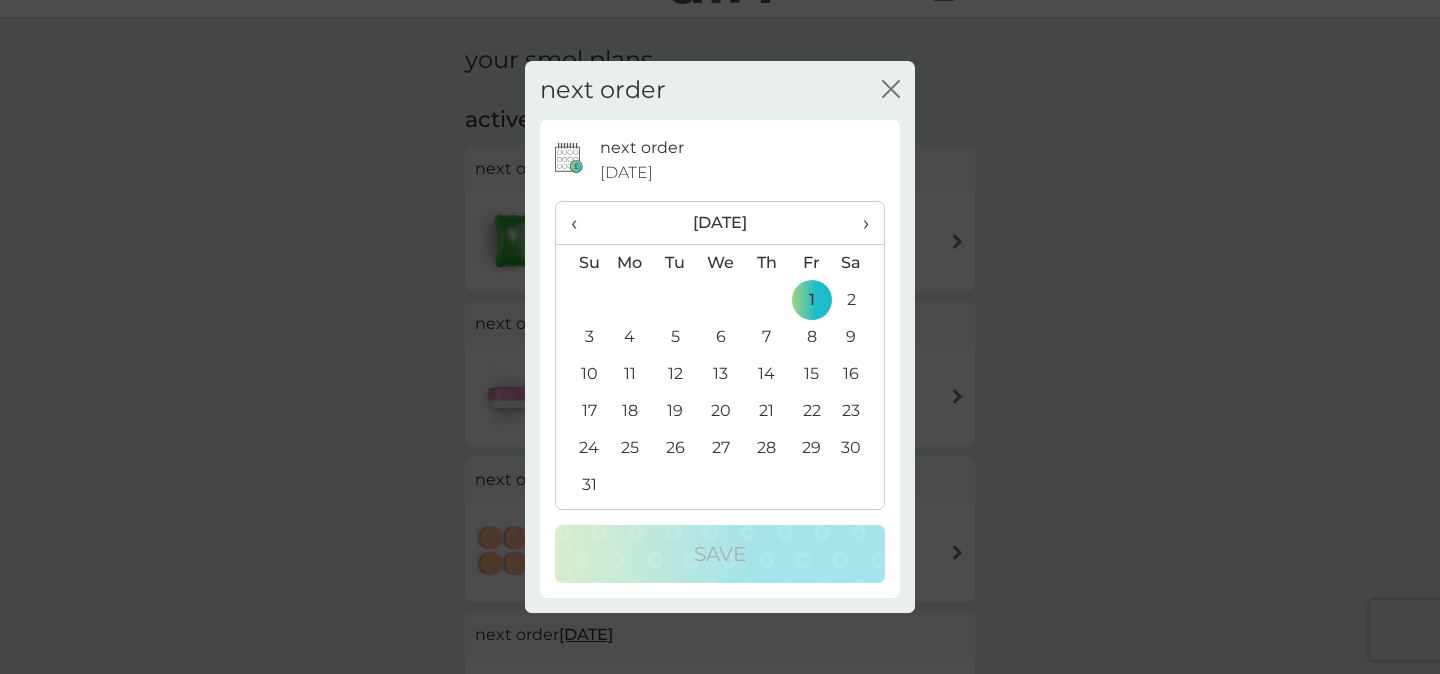 click on "‹" at bounding box center [581, 223] 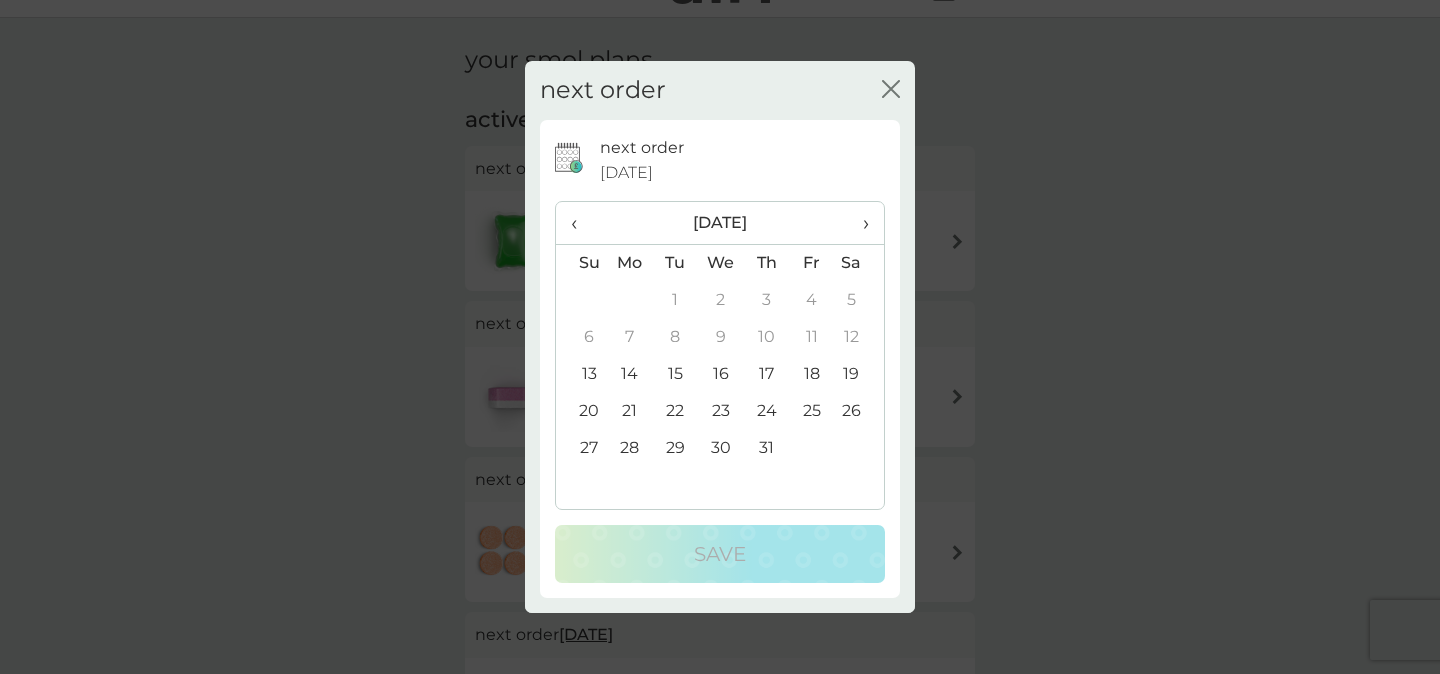 click on "15" at bounding box center (675, 374) 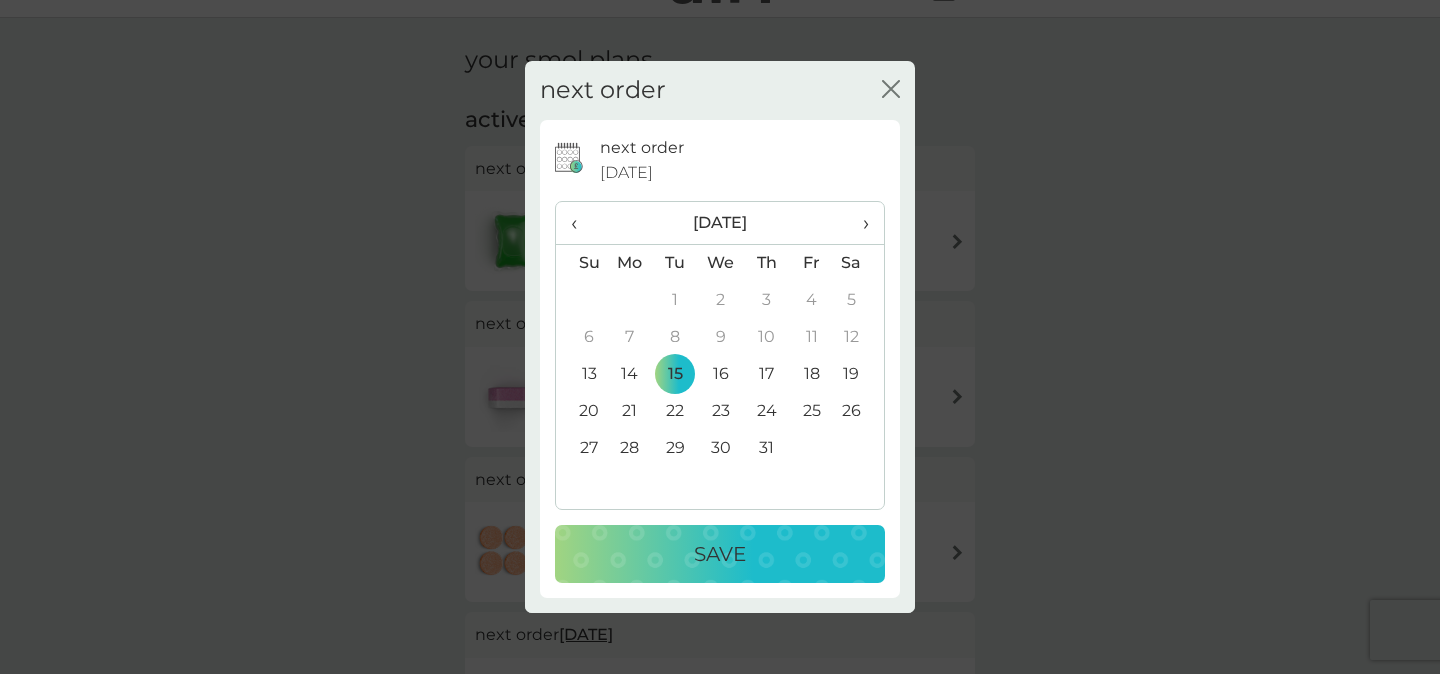 click on "Save" at bounding box center [720, 554] 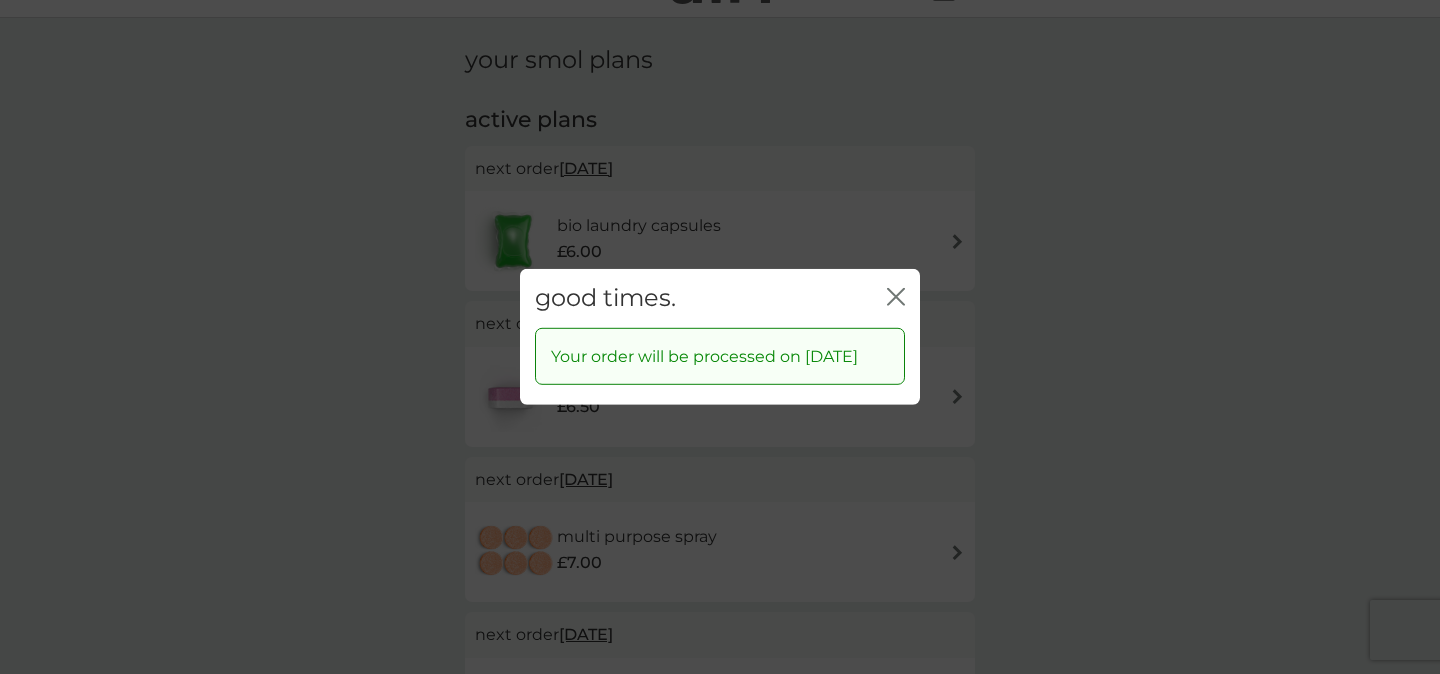 click on "close" 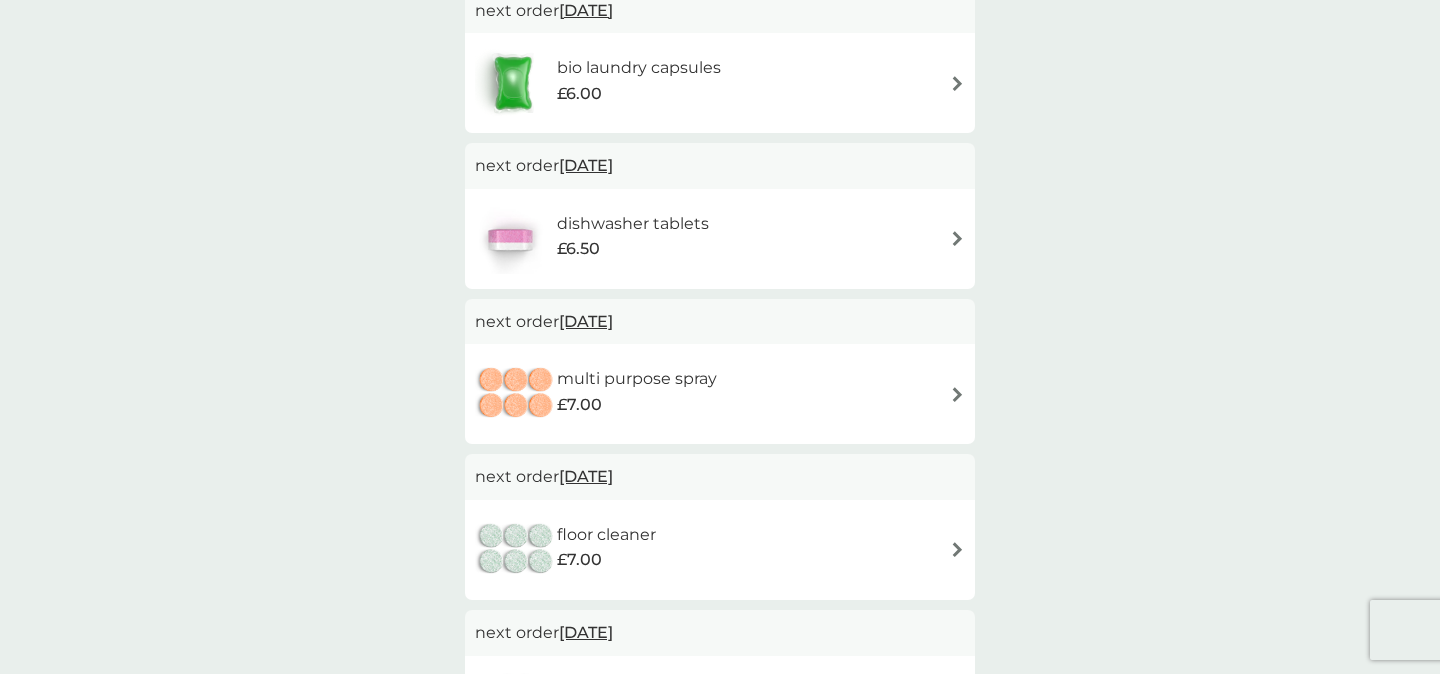 scroll, scrollTop: 205, scrollLeft: 0, axis: vertical 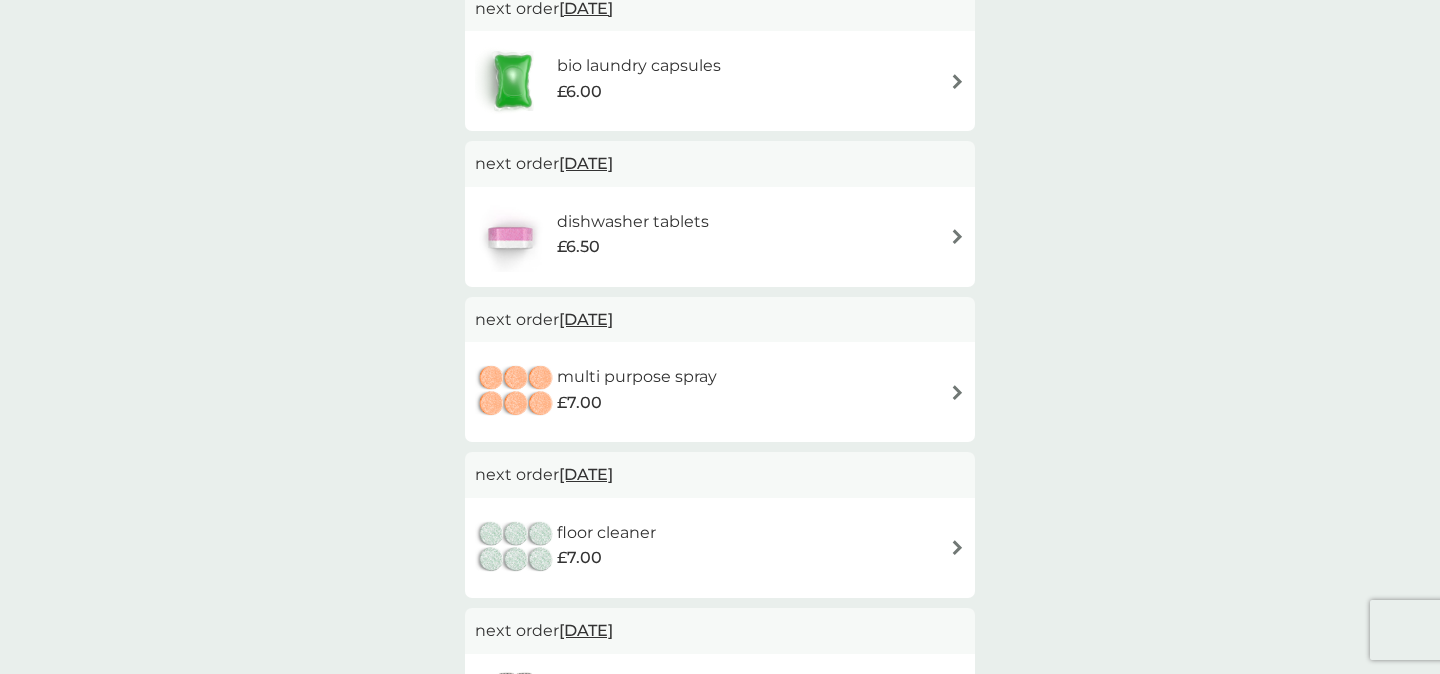 click on "1 Aug 2025" at bounding box center (586, 319) 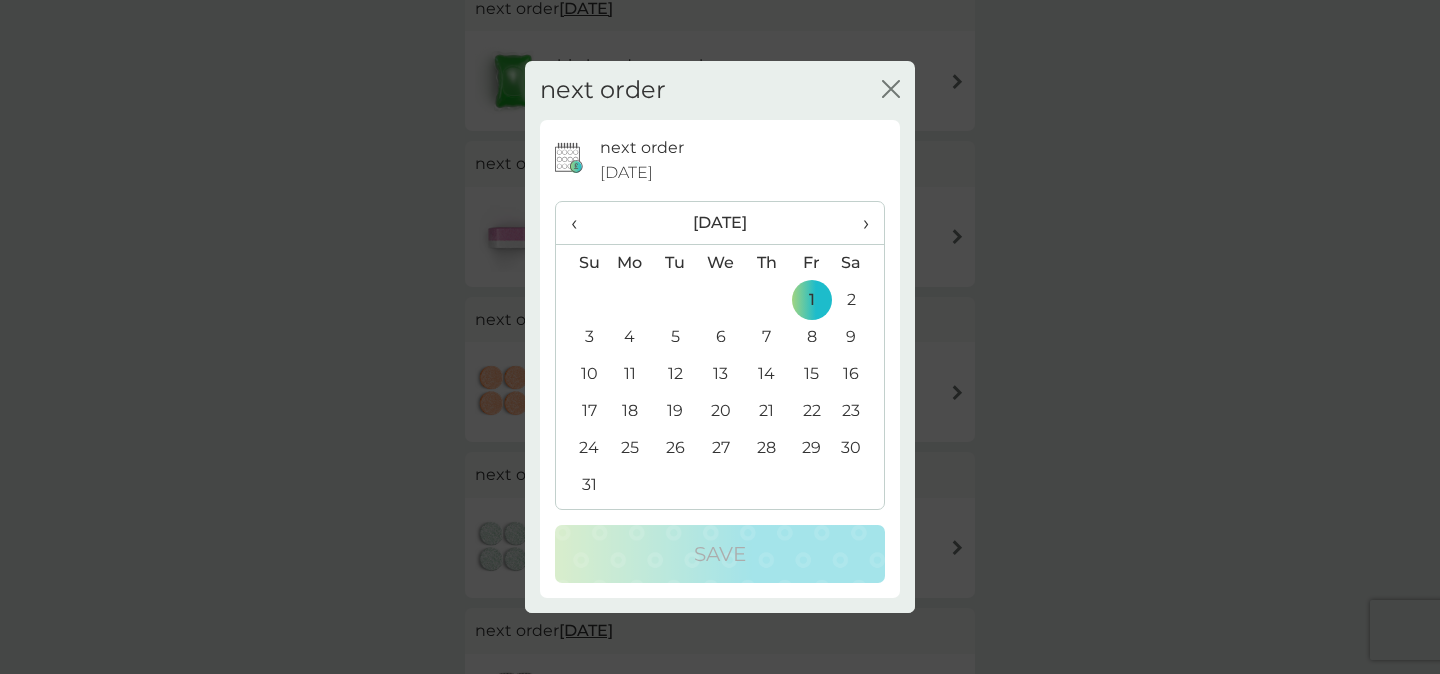 click on "›" at bounding box center (859, 223) 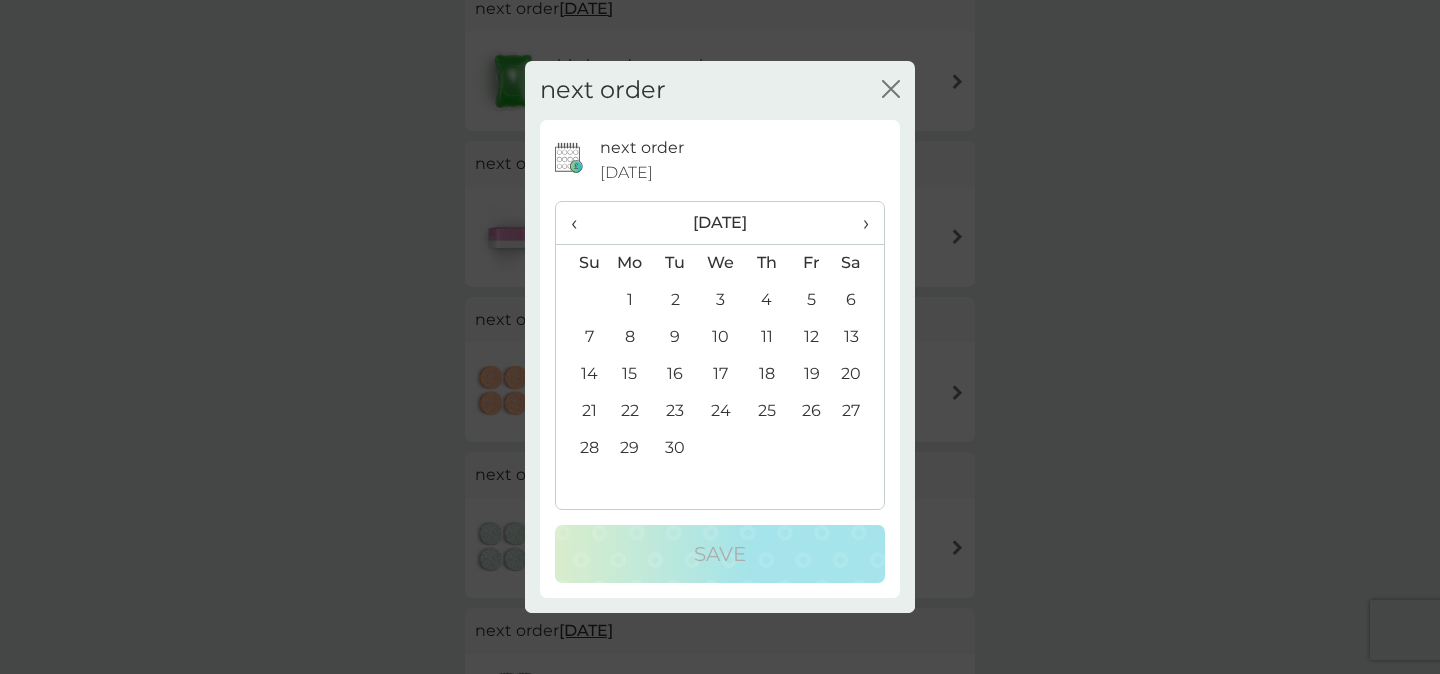 click on "›" at bounding box center (859, 223) 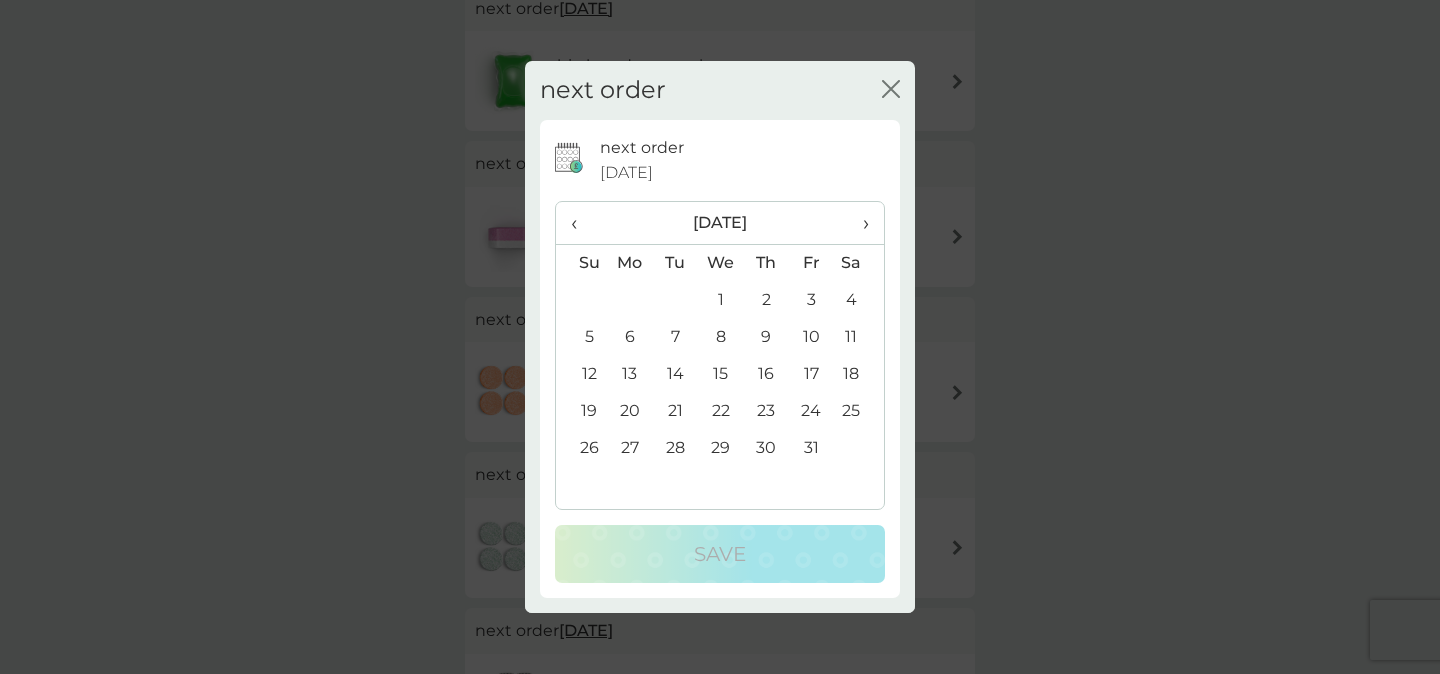 click on "1" at bounding box center (721, 300) 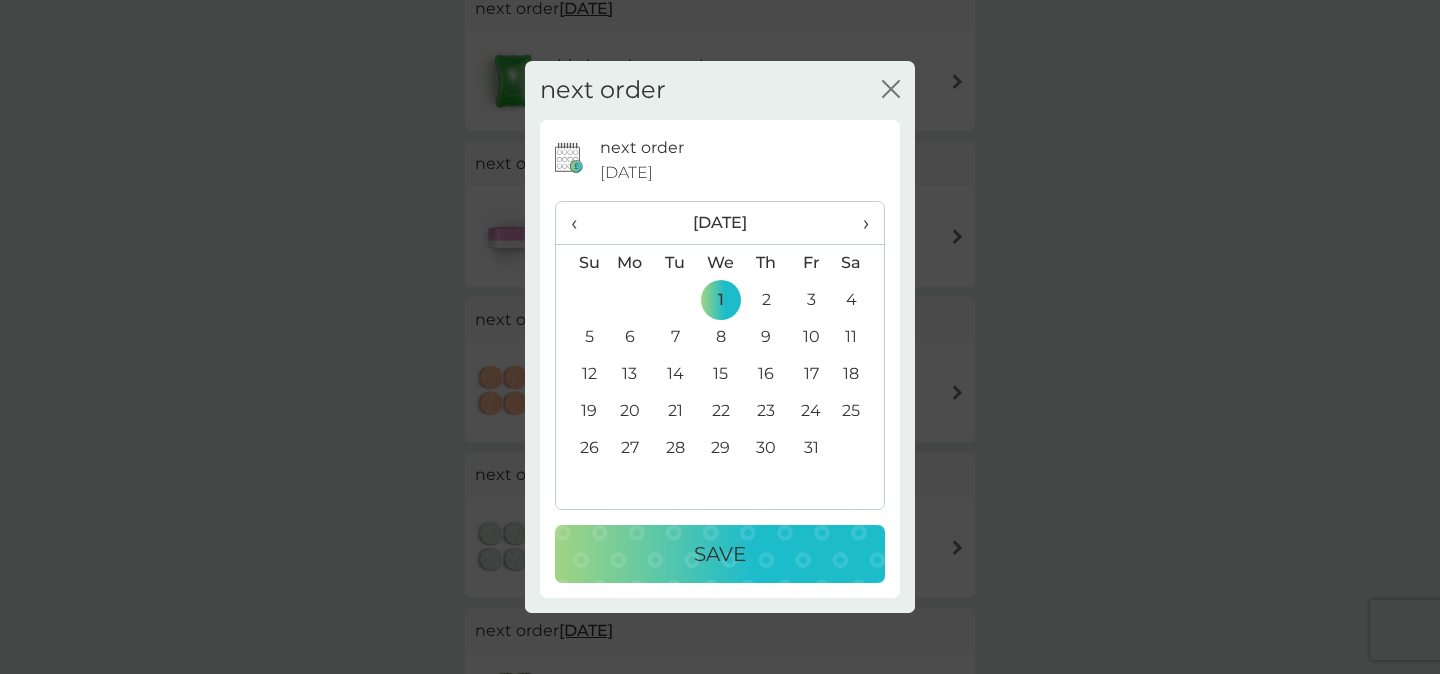 click on "Save" at bounding box center (720, 554) 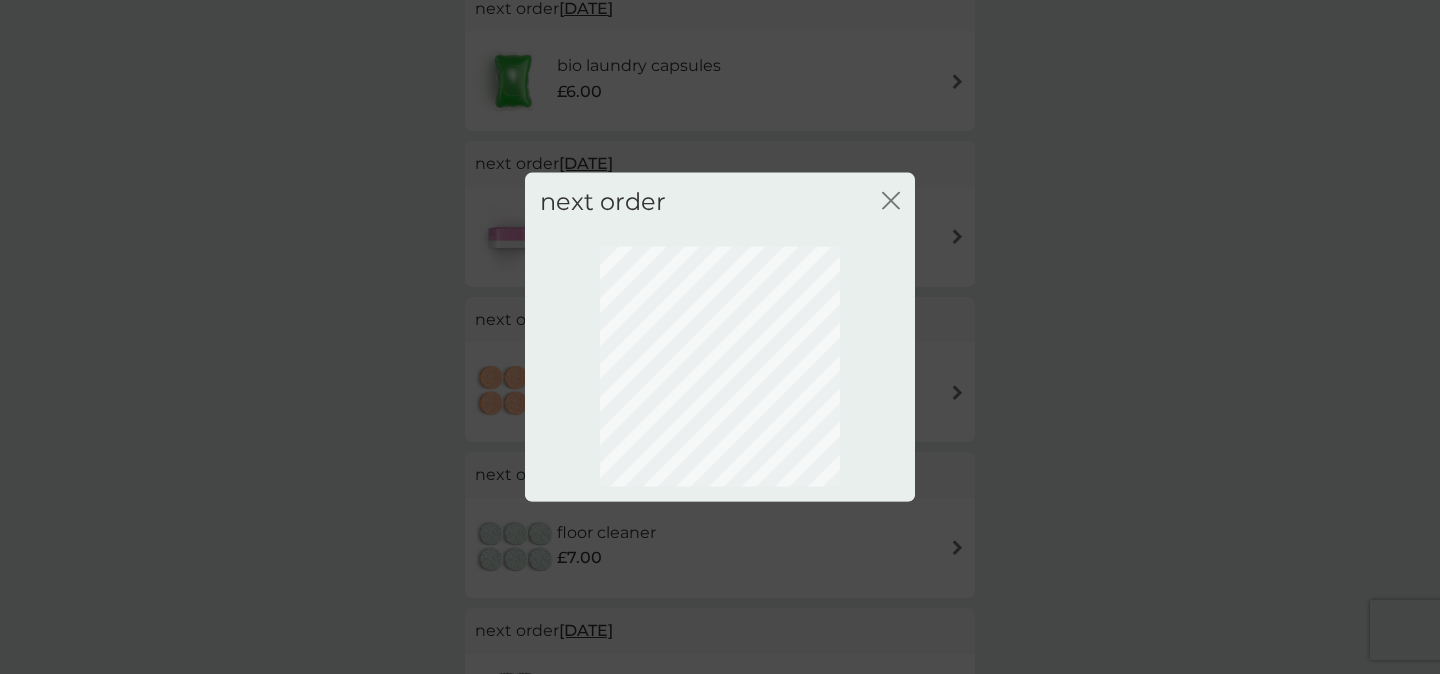 scroll, scrollTop: 164, scrollLeft: 0, axis: vertical 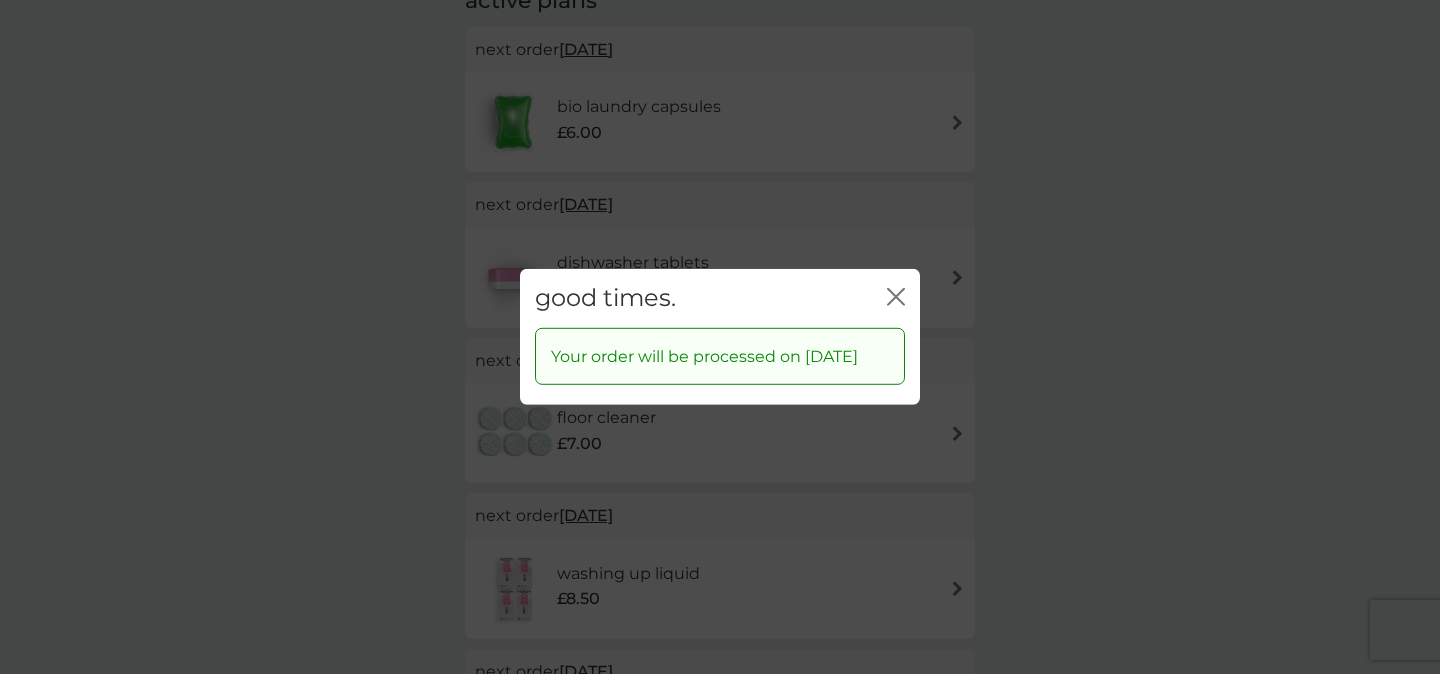 click 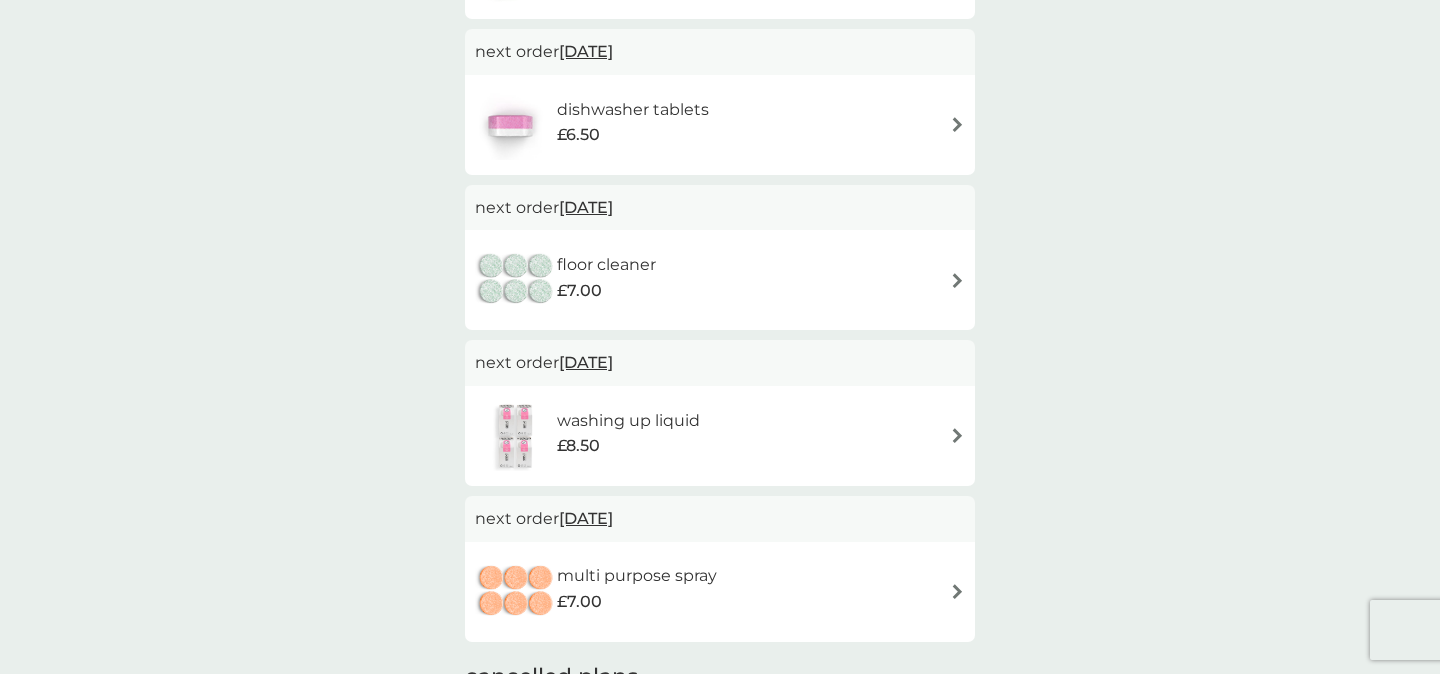 scroll, scrollTop: 318, scrollLeft: 0, axis: vertical 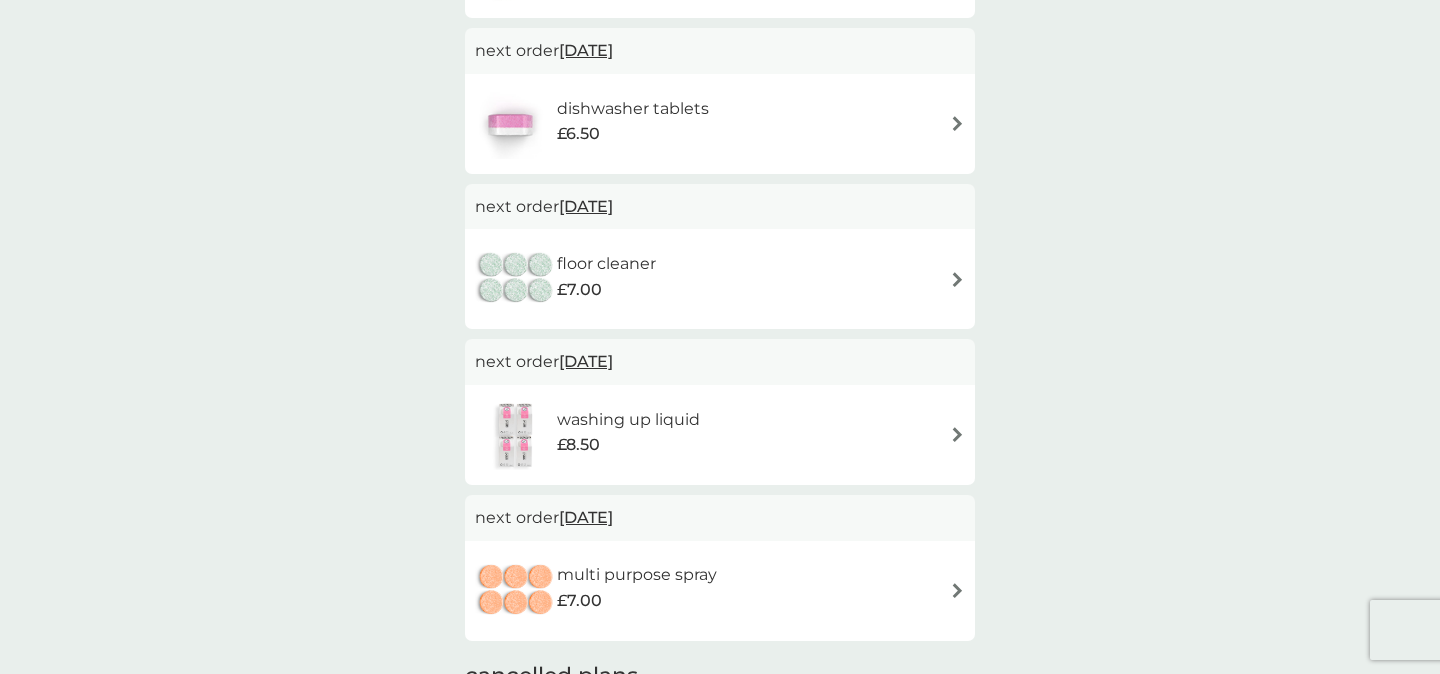 click on "1 Aug 2025" at bounding box center [586, 206] 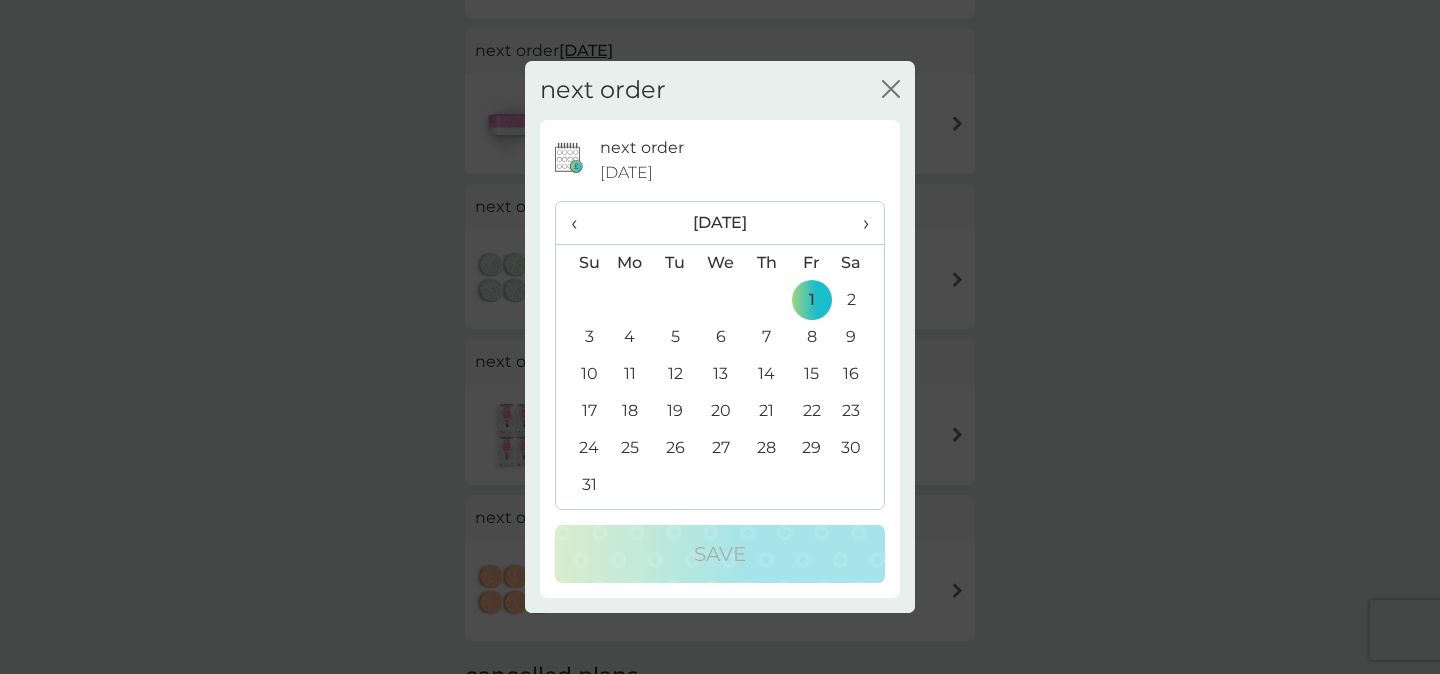 click on "‹" at bounding box center (581, 223) 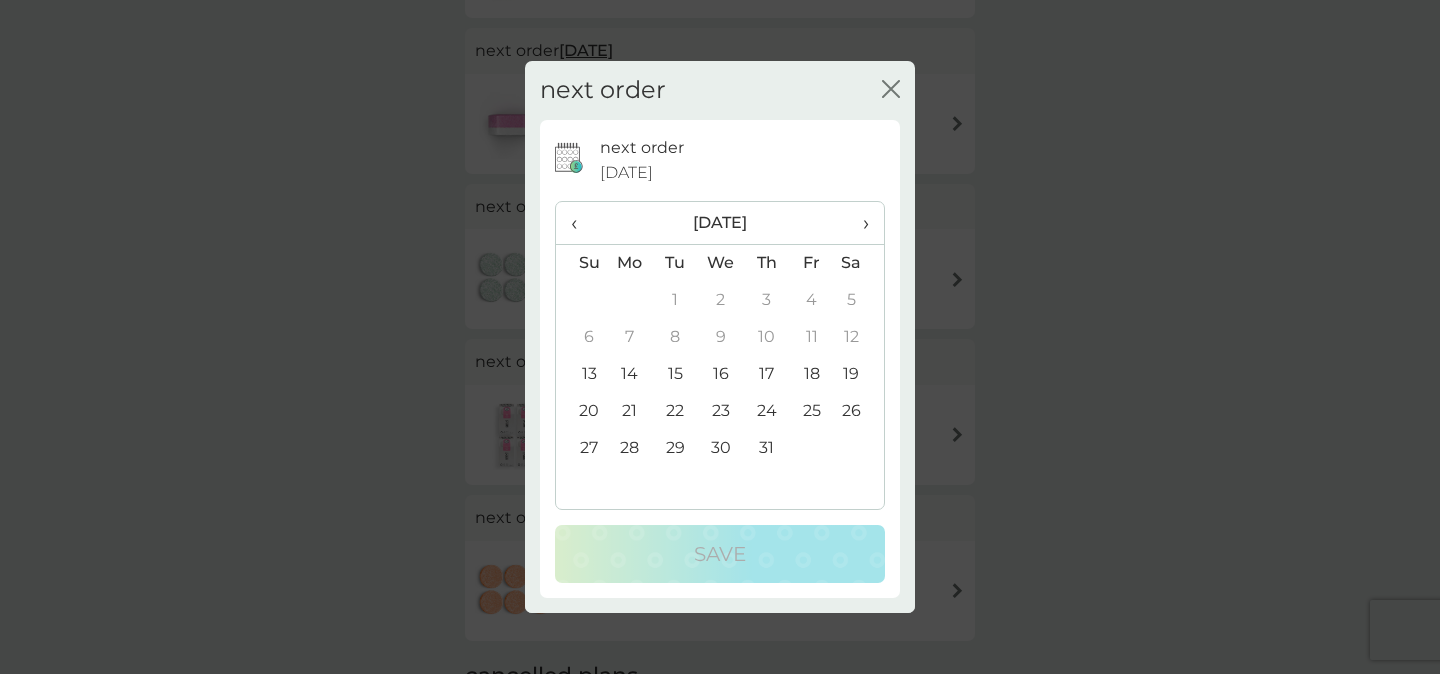click on "15" at bounding box center (675, 374) 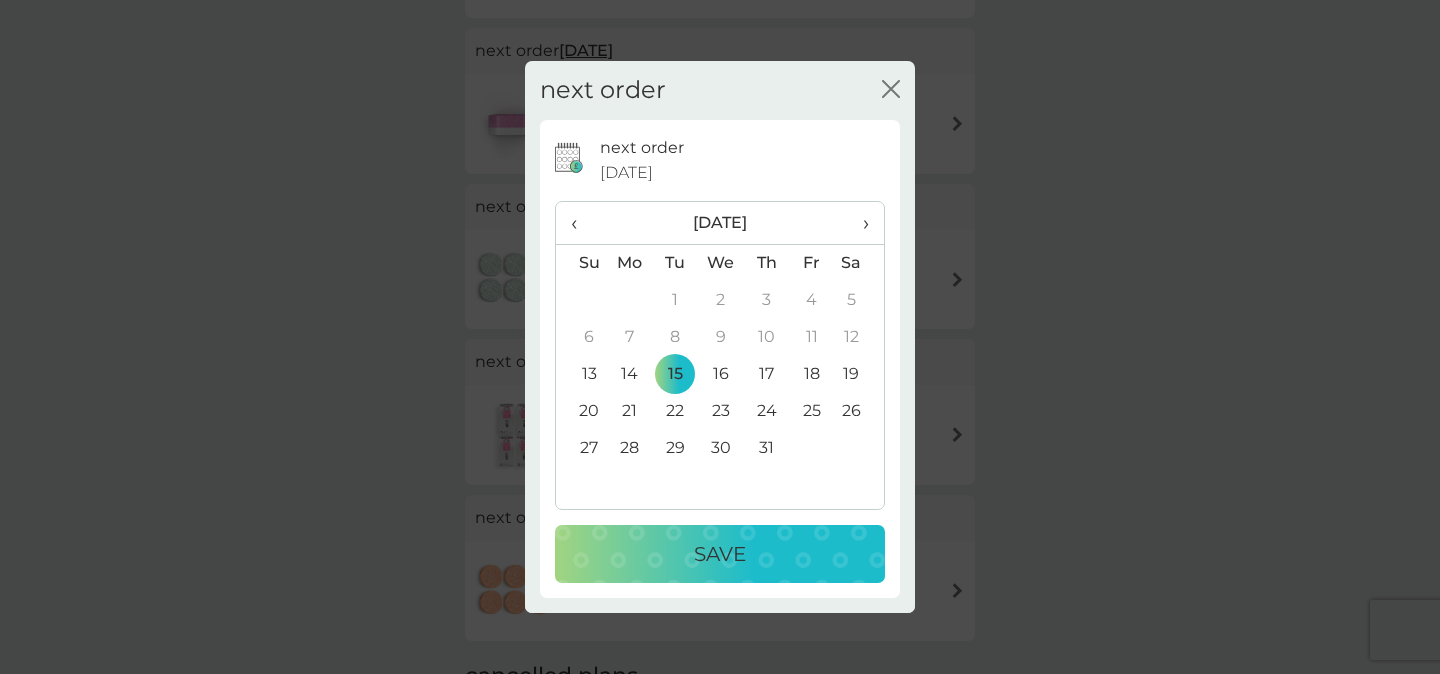 click on "Save" at bounding box center [720, 554] 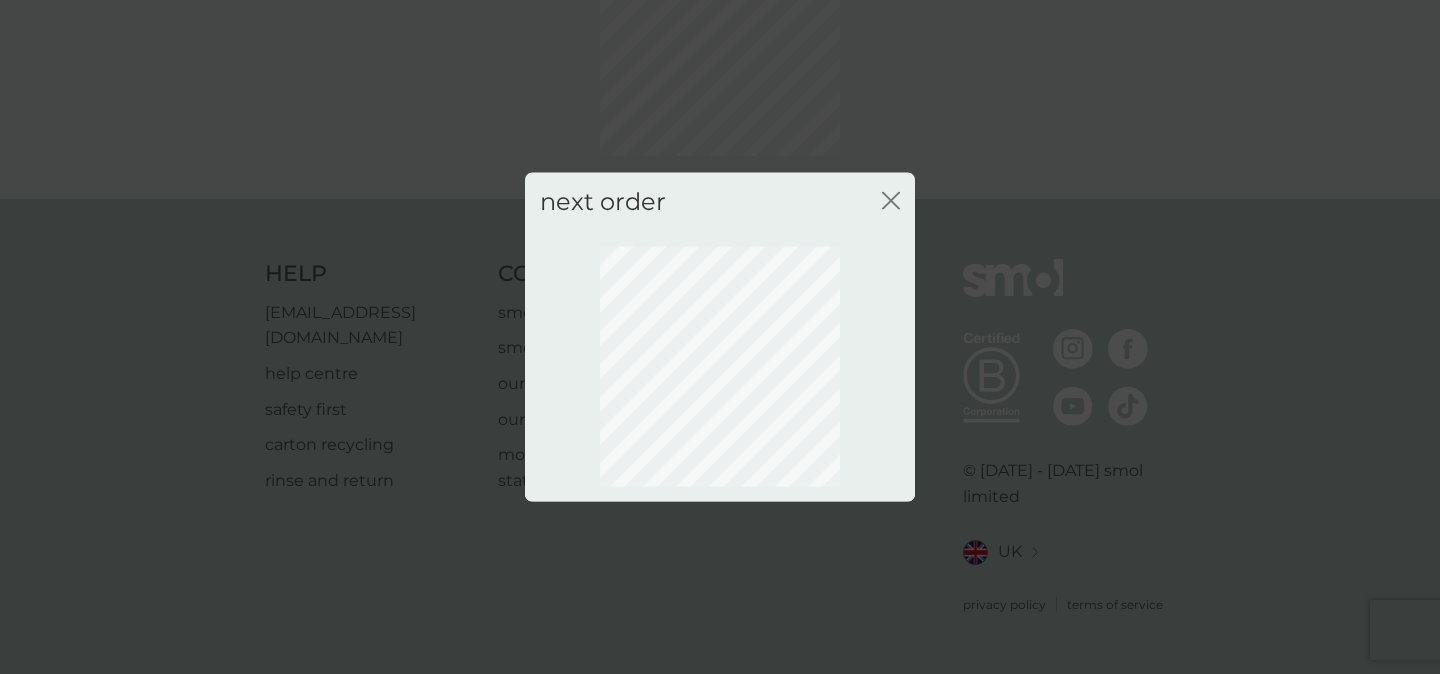 scroll, scrollTop: 164, scrollLeft: 0, axis: vertical 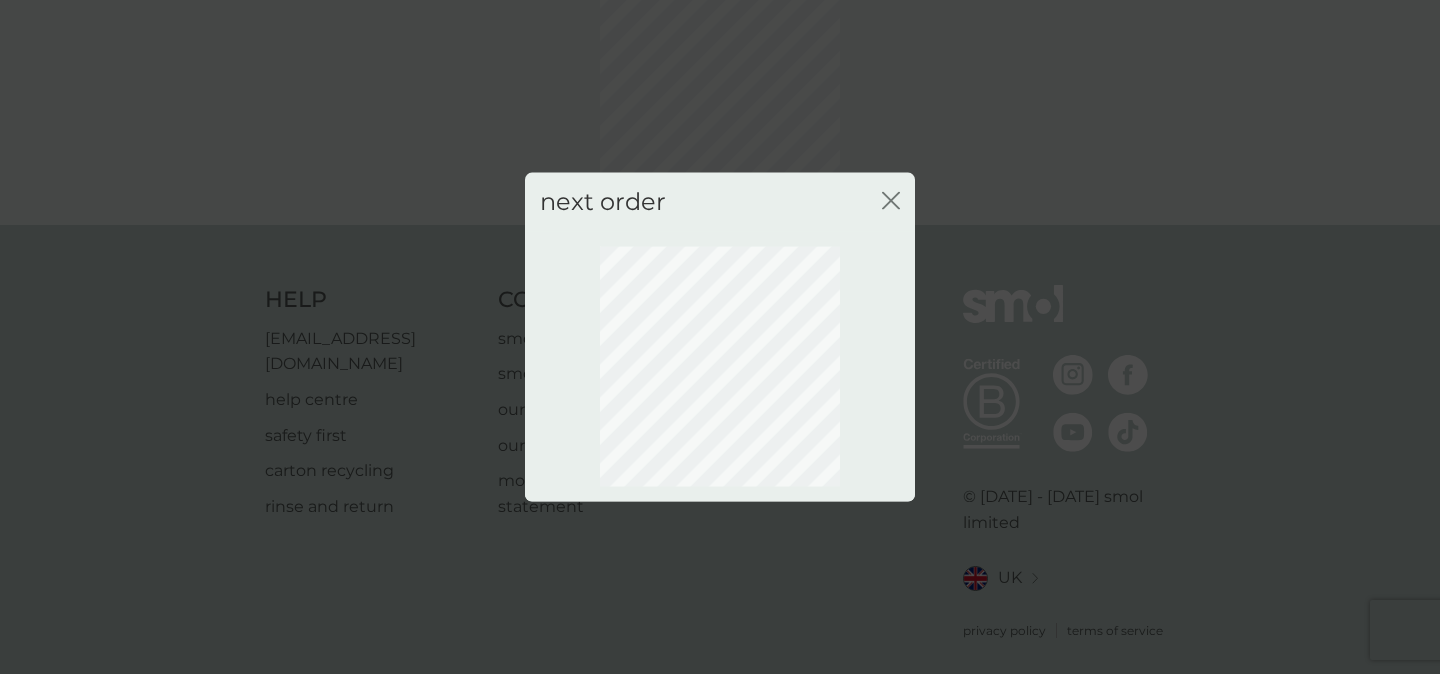 click on "close" 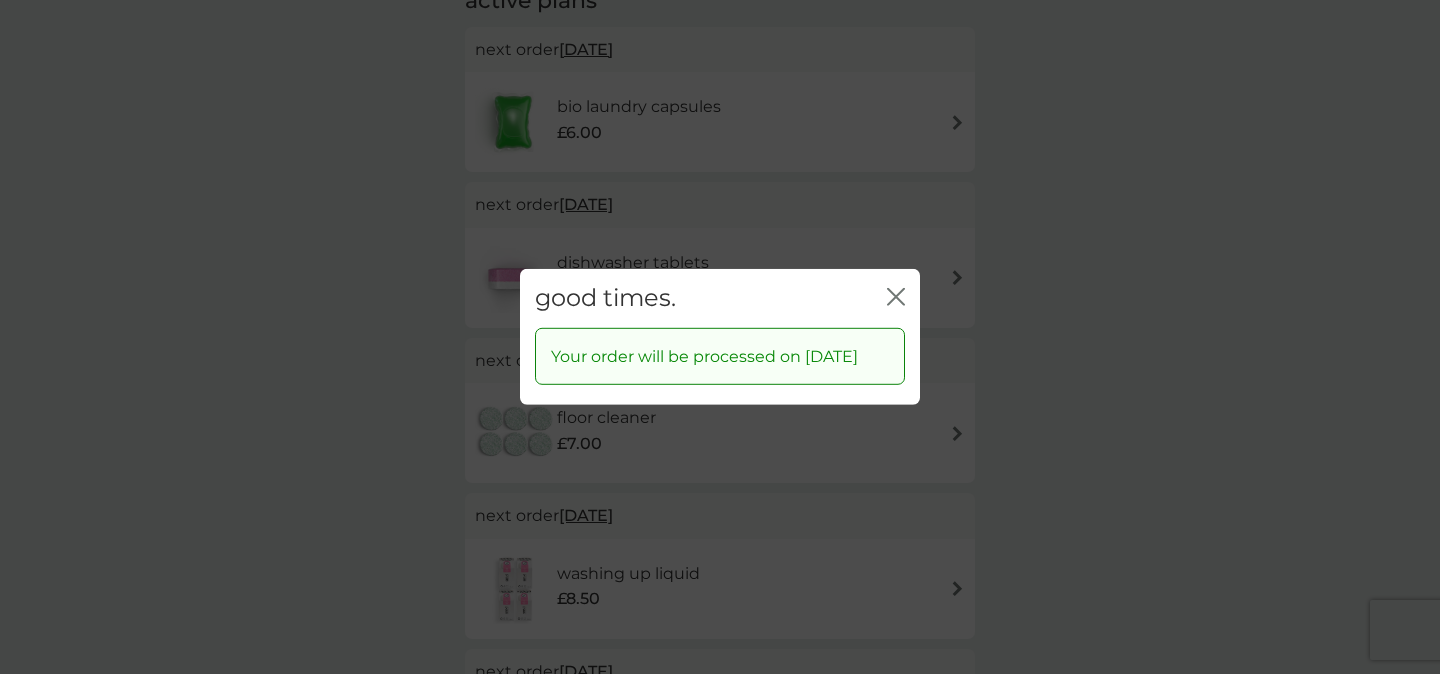 click on "close" 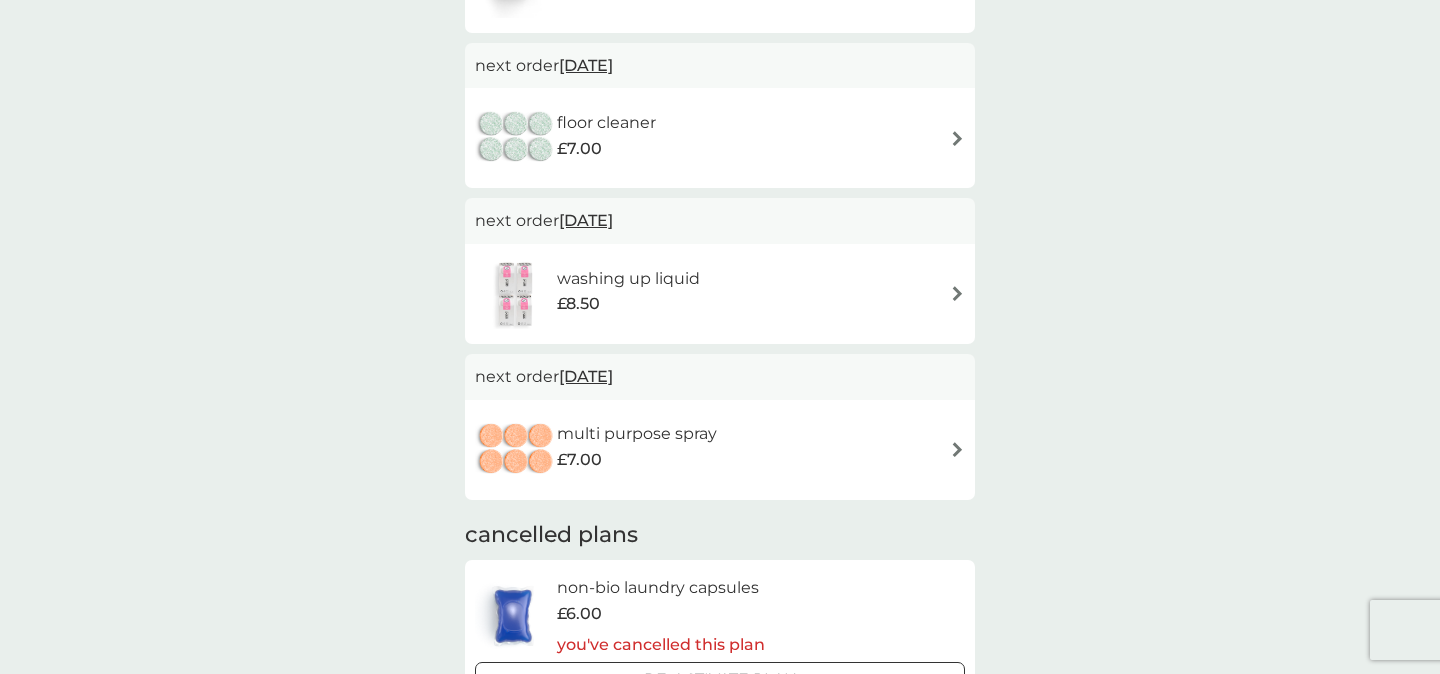 scroll, scrollTop: 431, scrollLeft: 0, axis: vertical 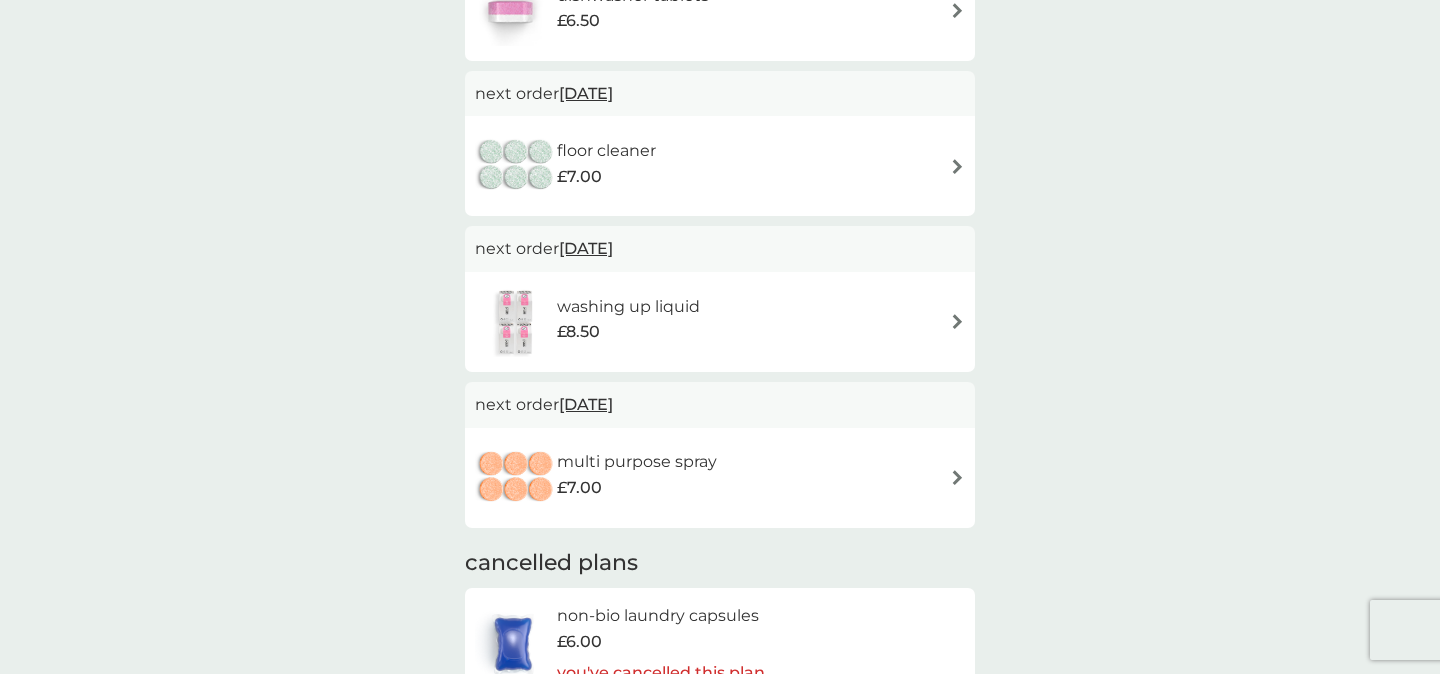 click on "1 Aug 2025" at bounding box center [586, 248] 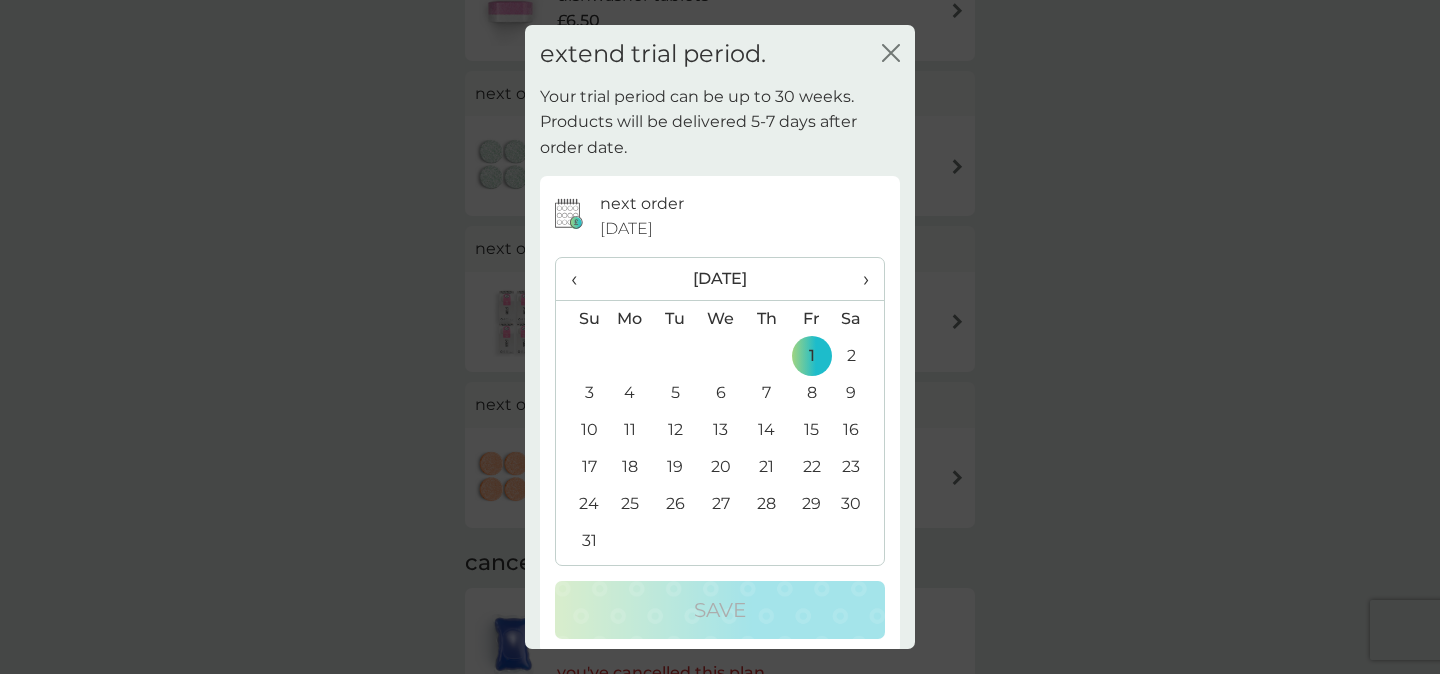 click on "›" at bounding box center (859, 279) 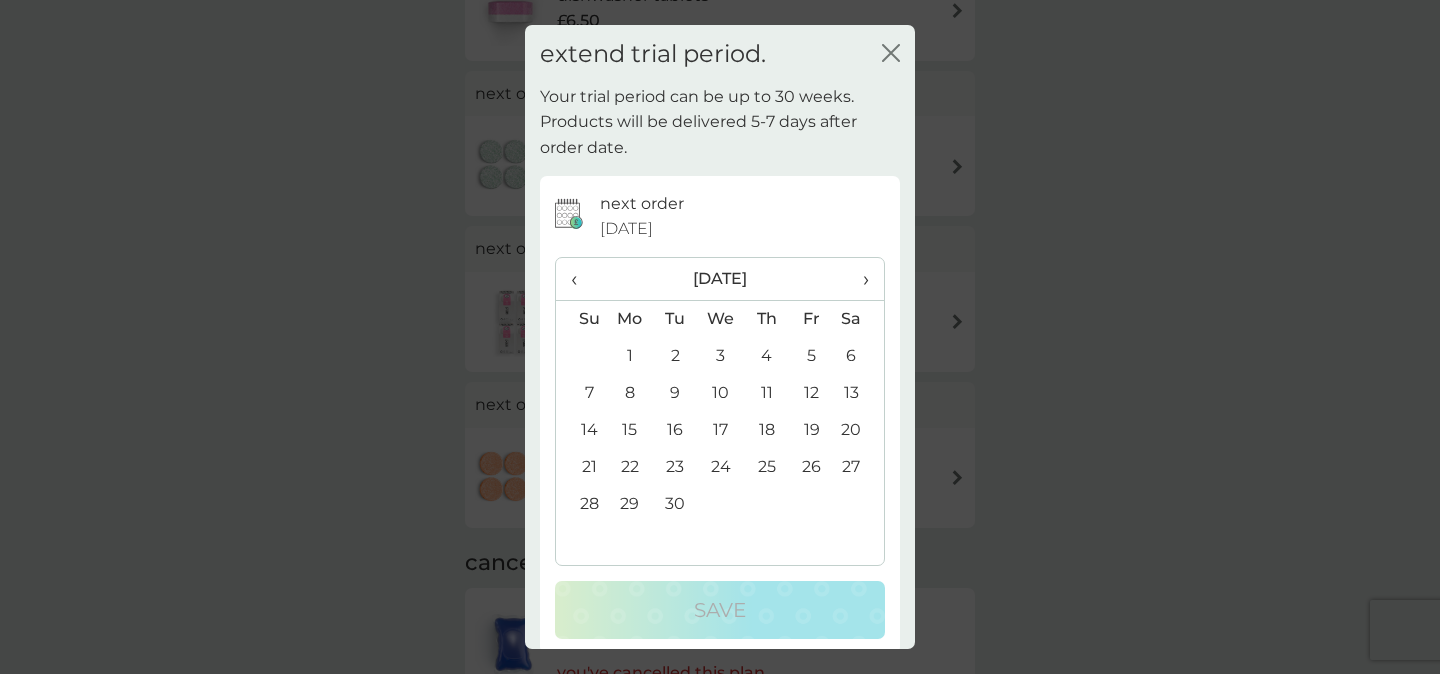 click on "›" at bounding box center (859, 279) 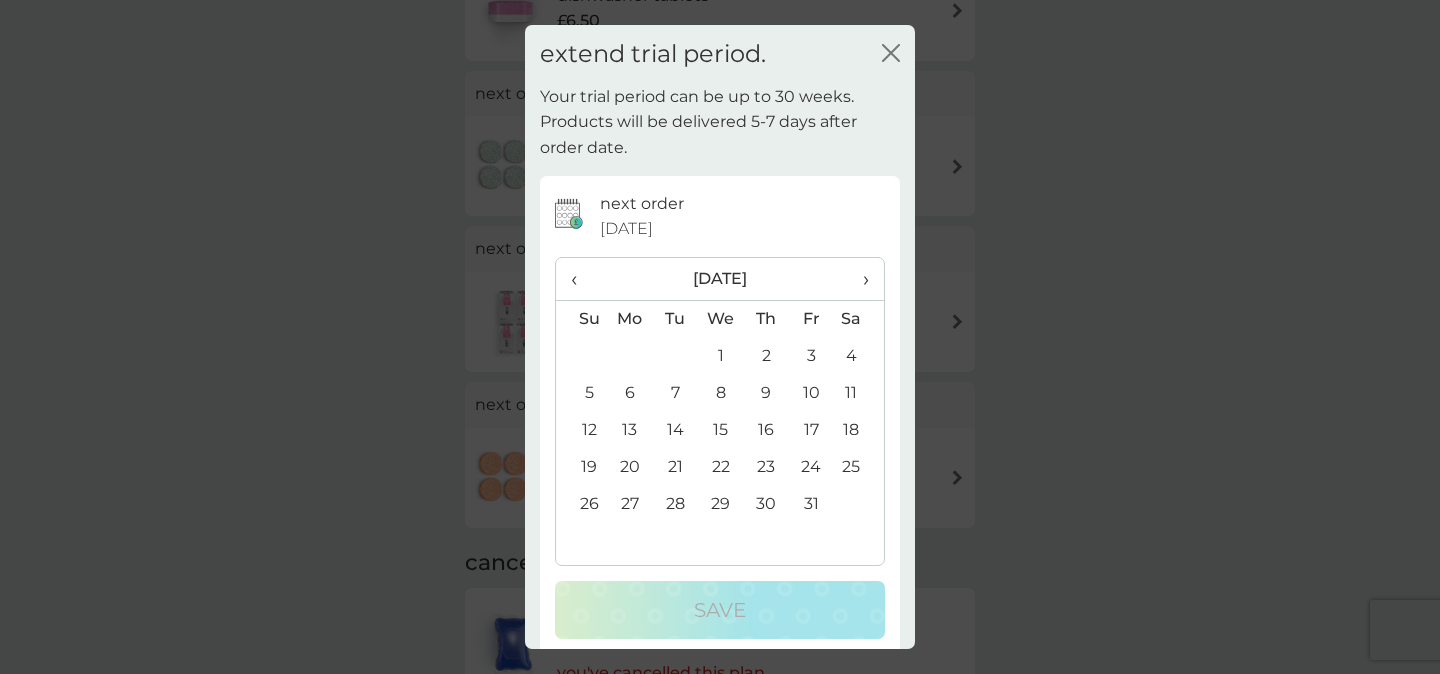 click on "1" at bounding box center (721, 356) 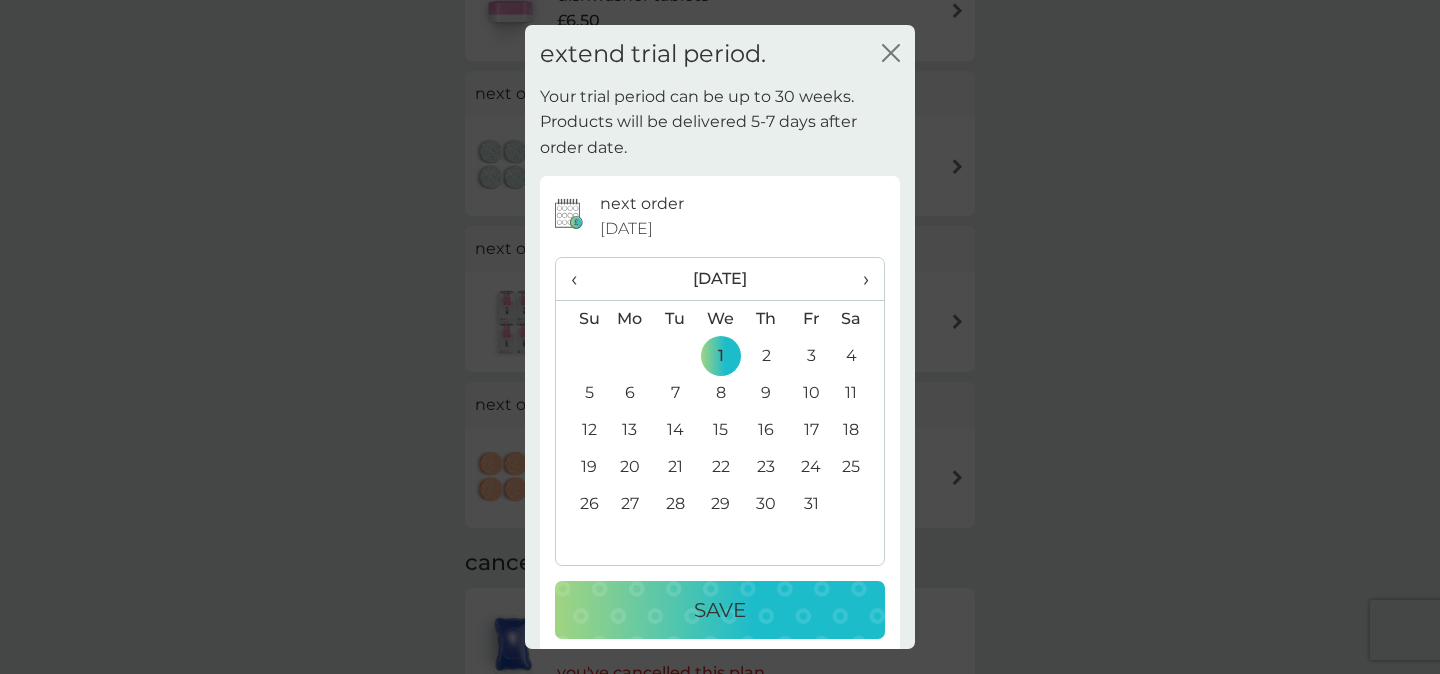 click on "Save" at bounding box center [720, 610] 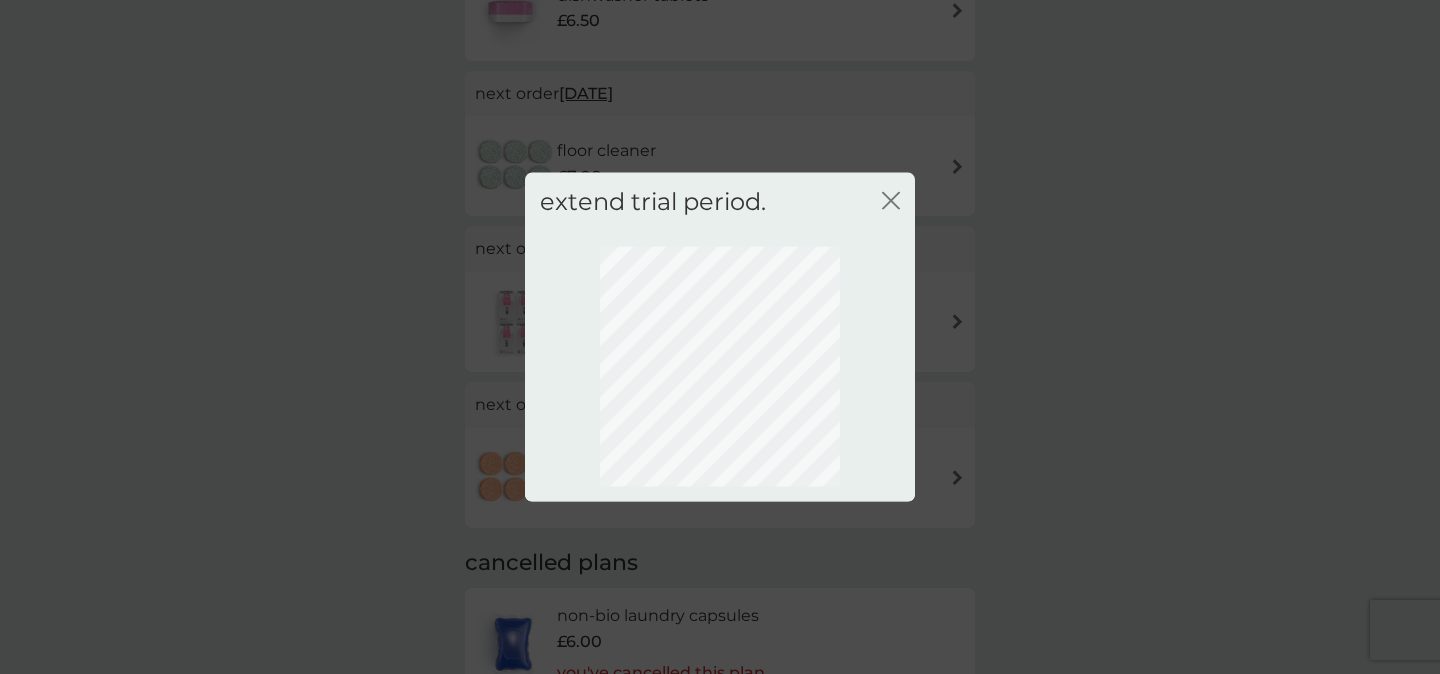 scroll, scrollTop: 164, scrollLeft: 0, axis: vertical 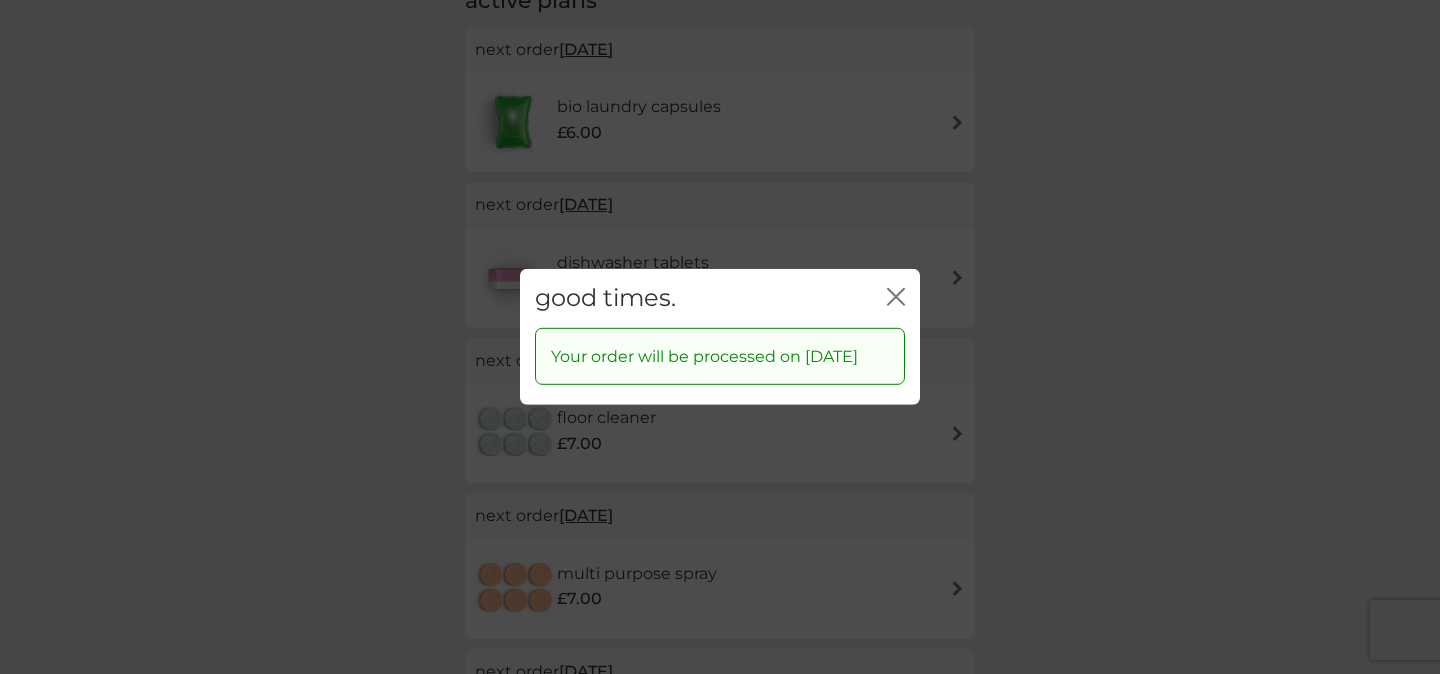 click 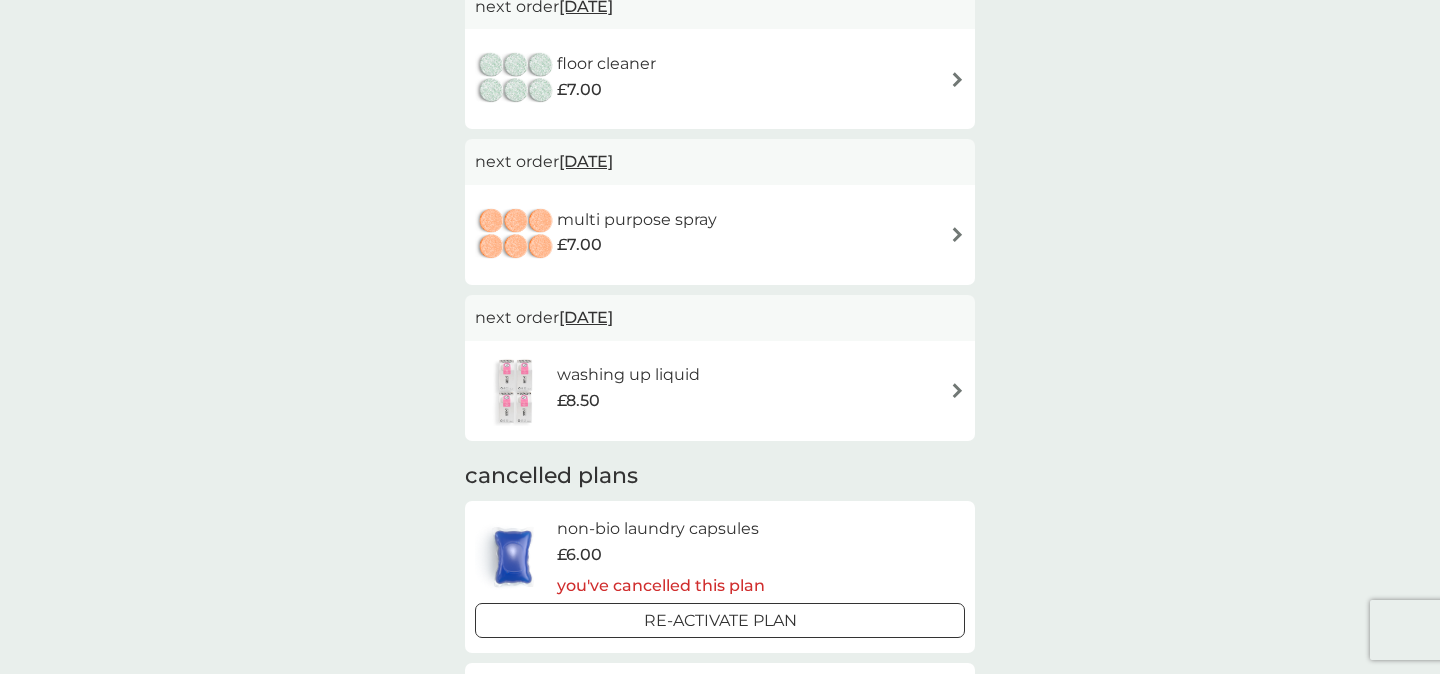 scroll, scrollTop: 514, scrollLeft: 0, axis: vertical 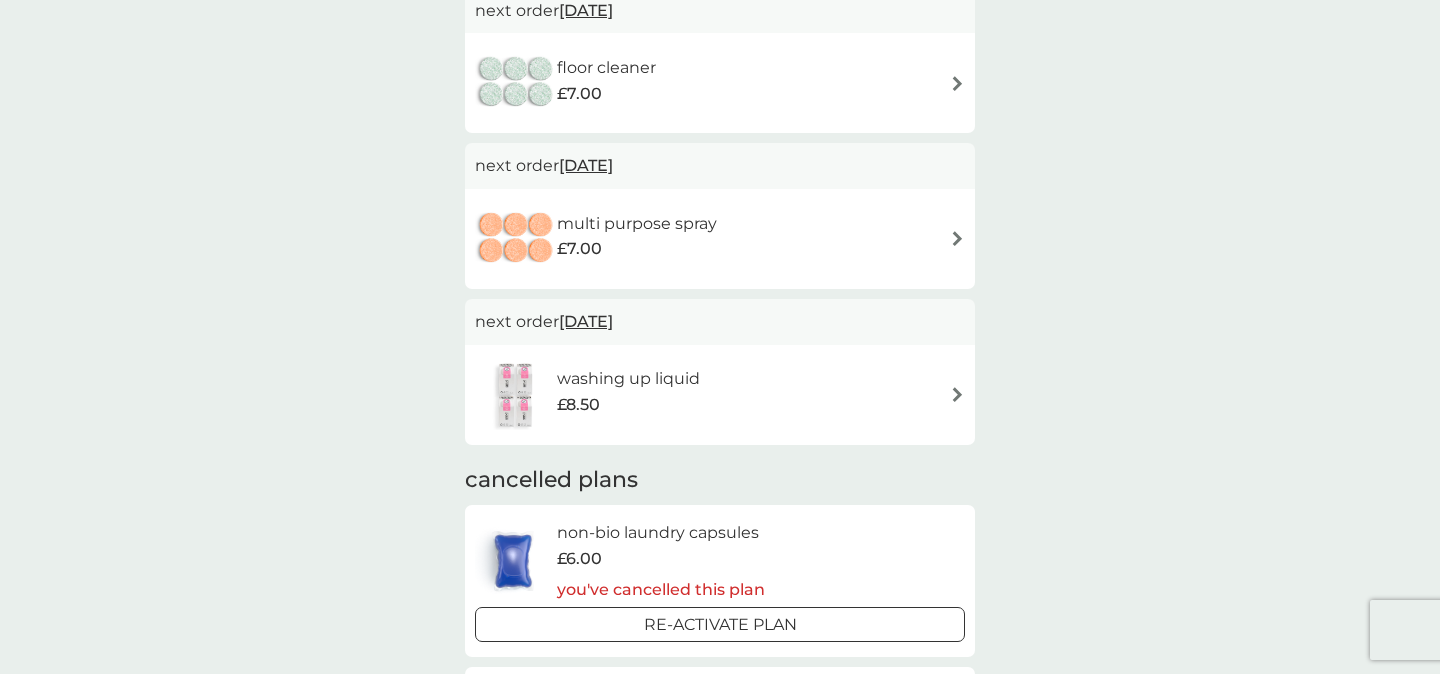 click on "[DATE]" at bounding box center (586, 321) 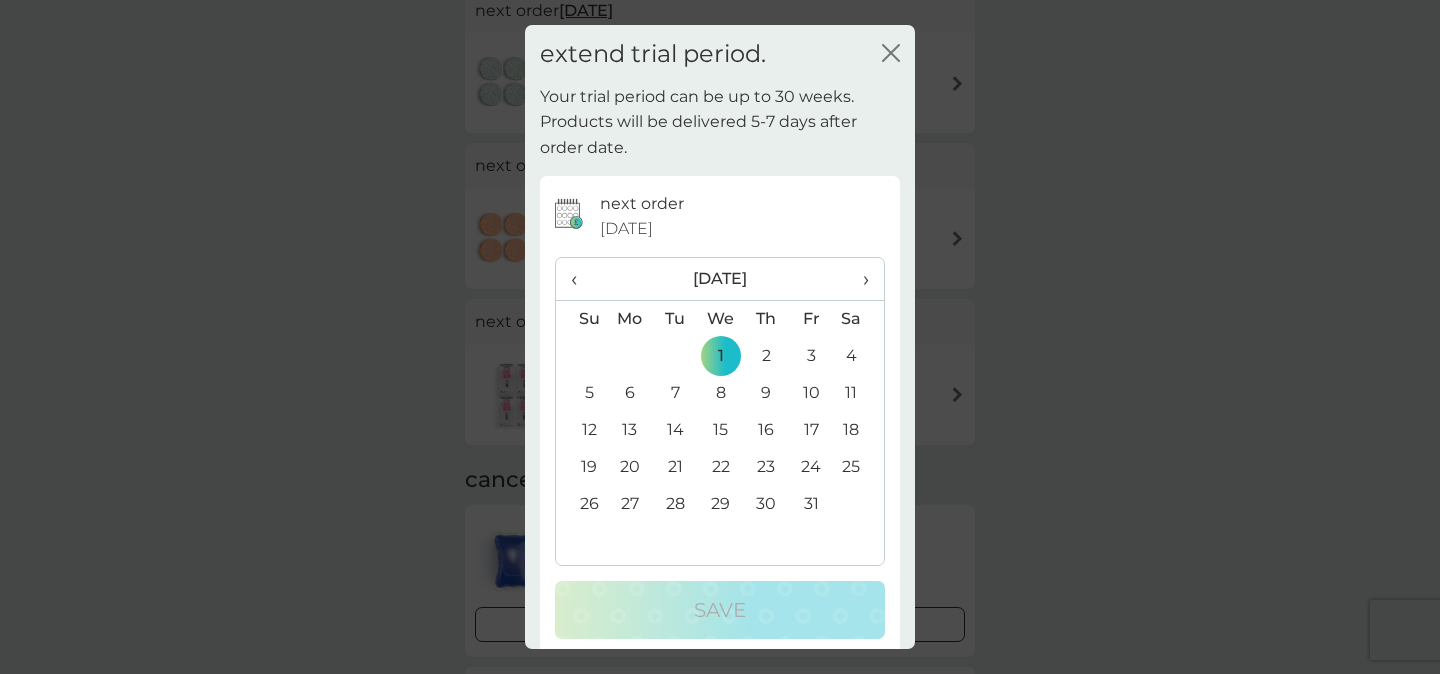 click on "‹" at bounding box center [581, 279] 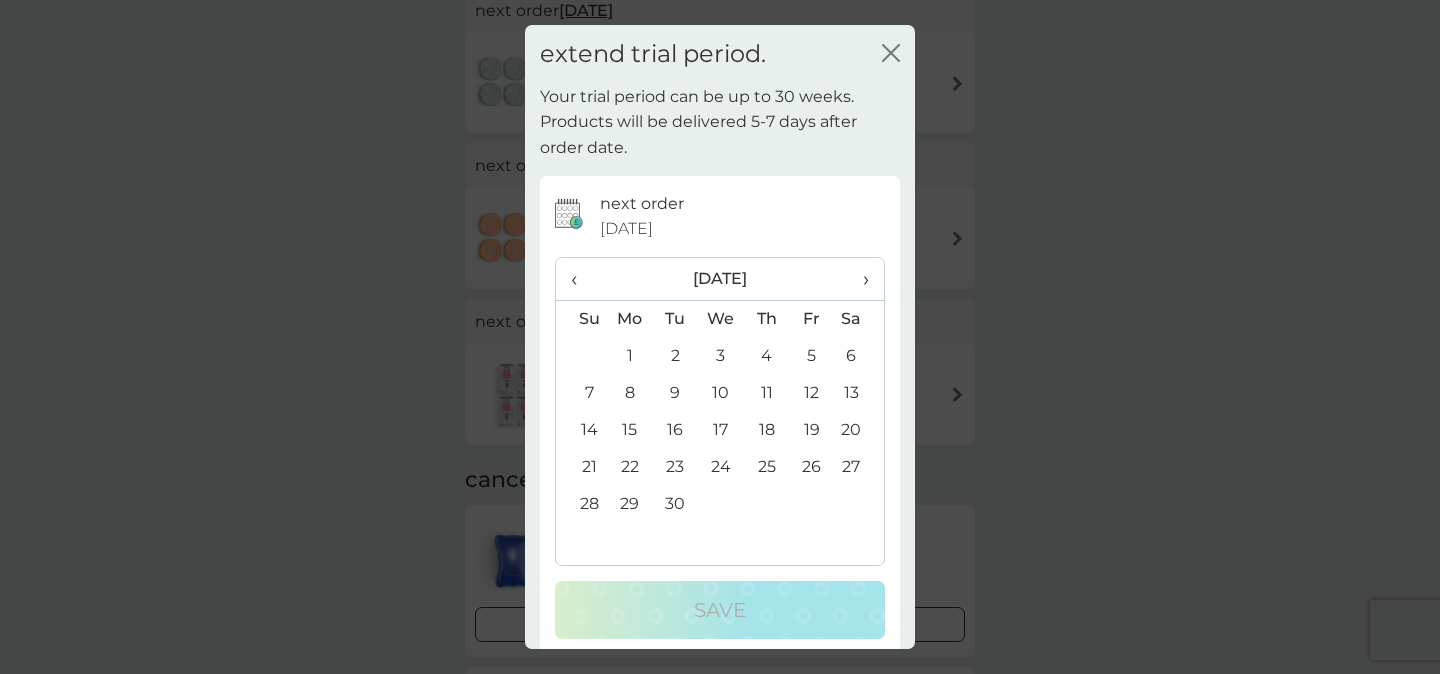 click on "‹" at bounding box center (581, 279) 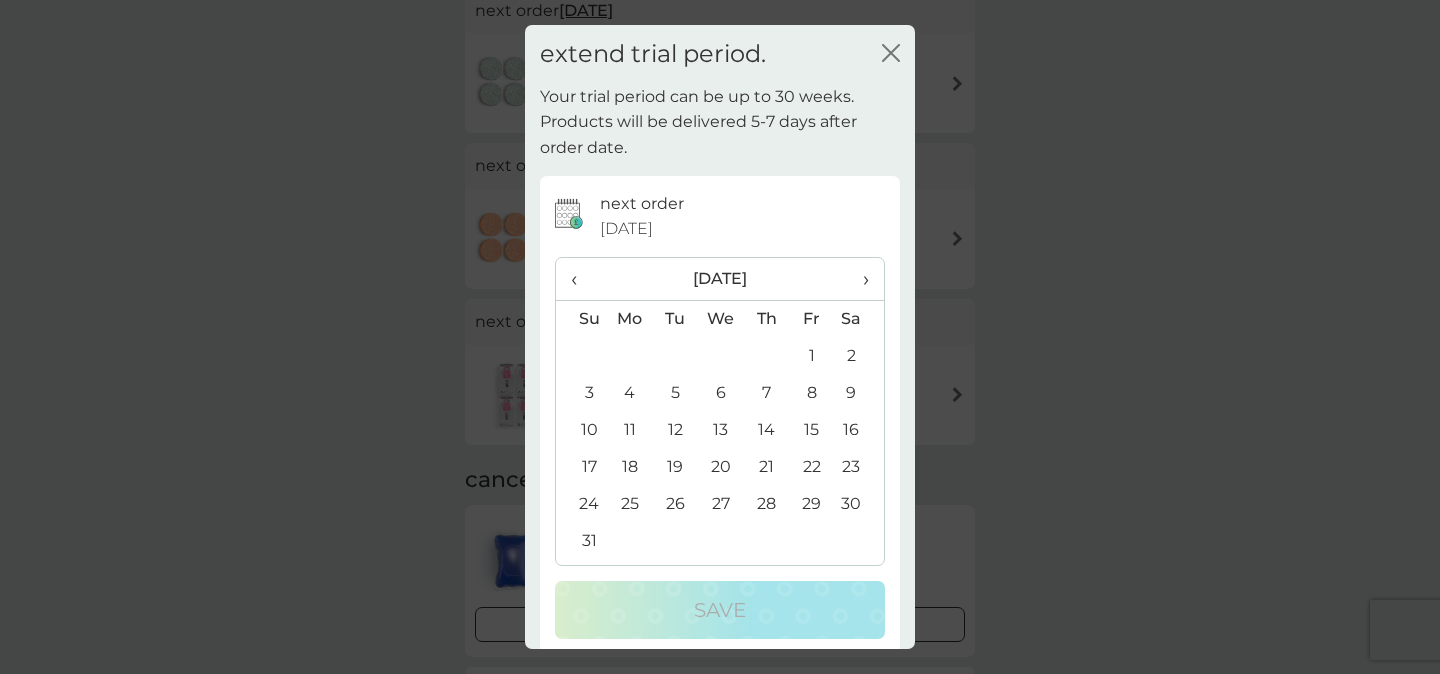 click on "close" 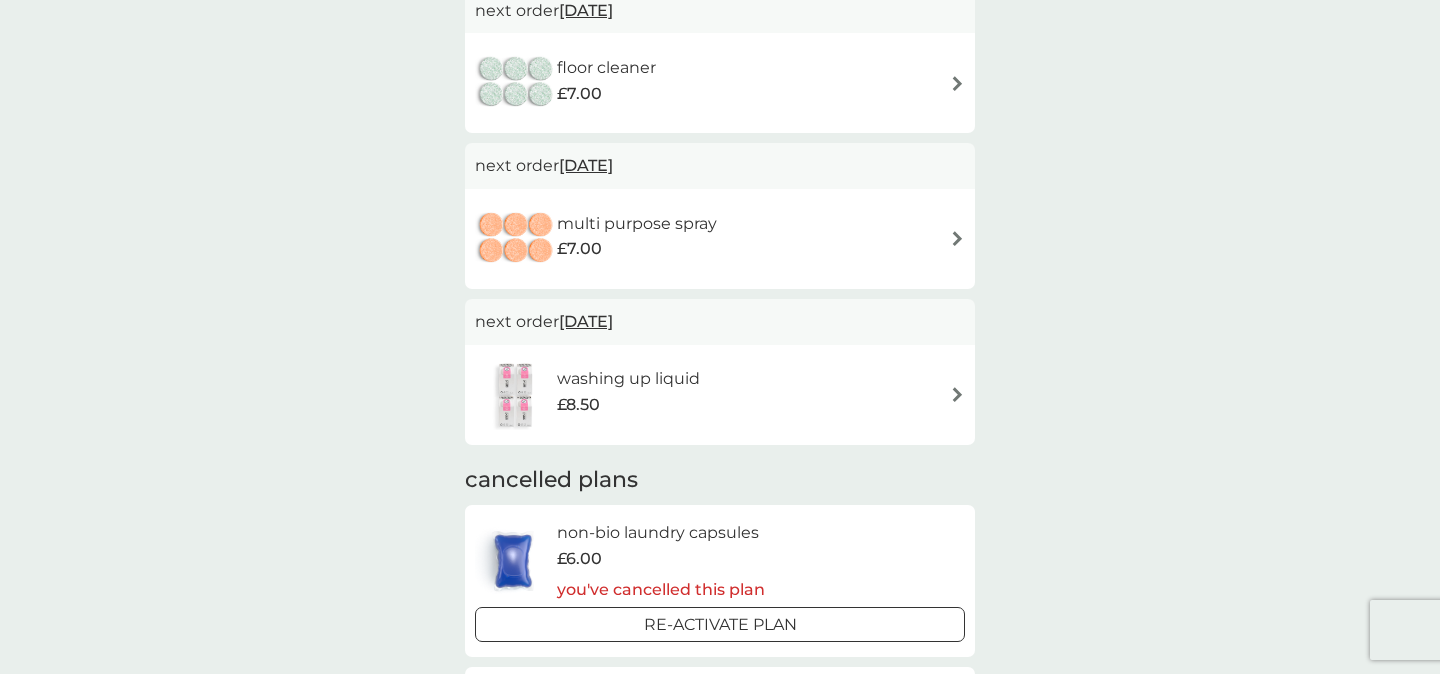click on "washing up liquid" at bounding box center (628, 379) 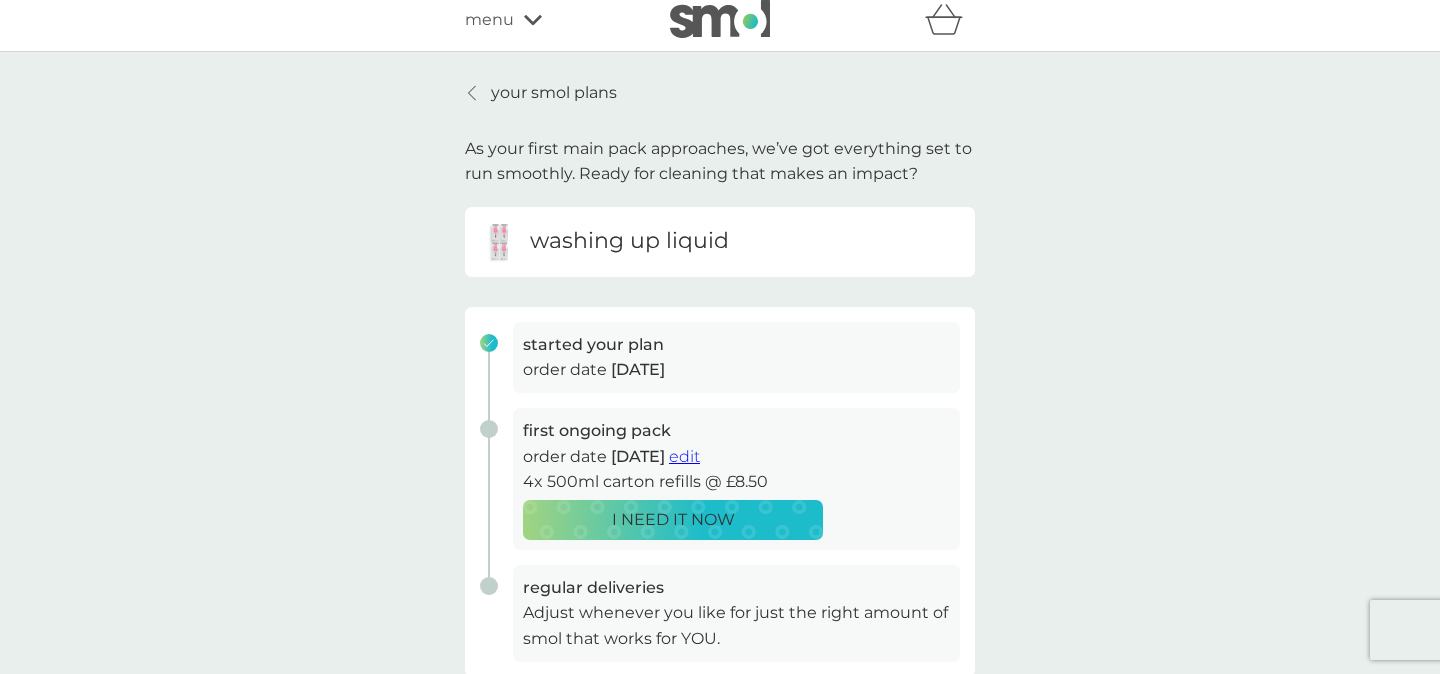 scroll, scrollTop: 10, scrollLeft: 0, axis: vertical 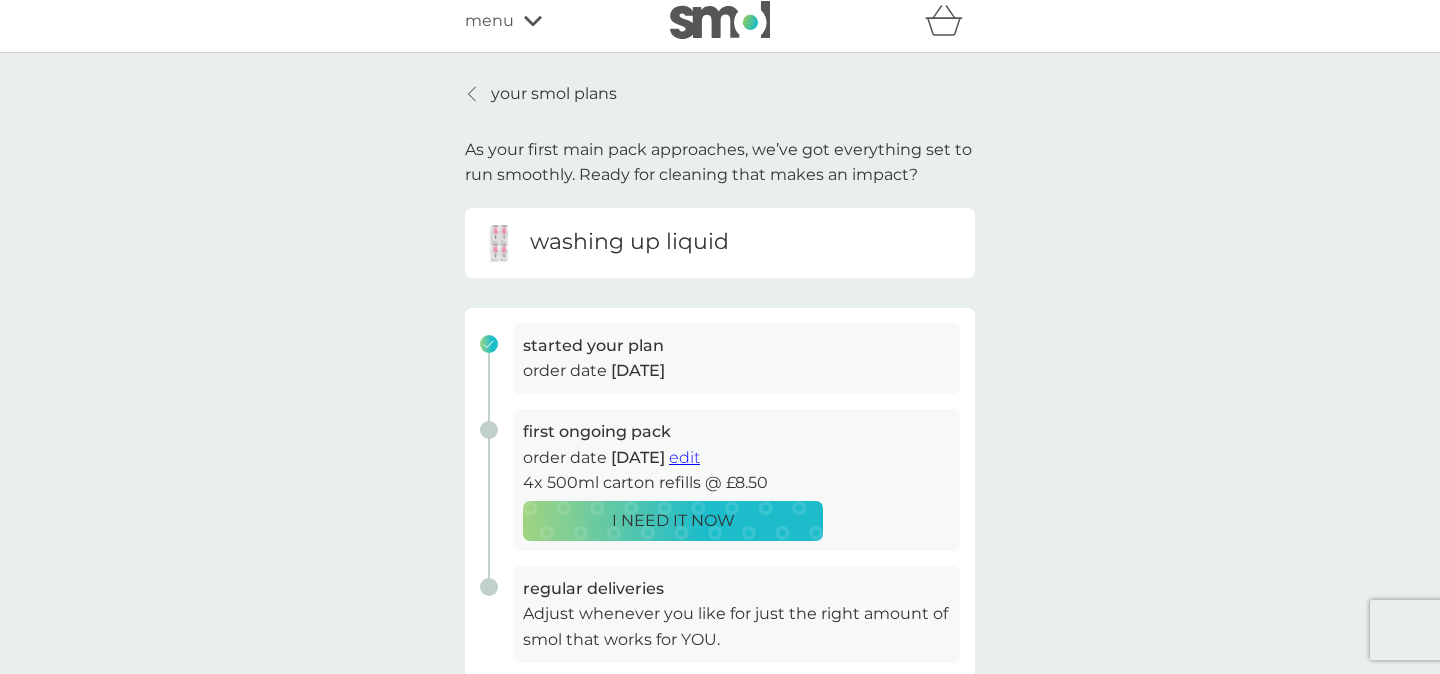click on "your smol plans" at bounding box center [541, 94] 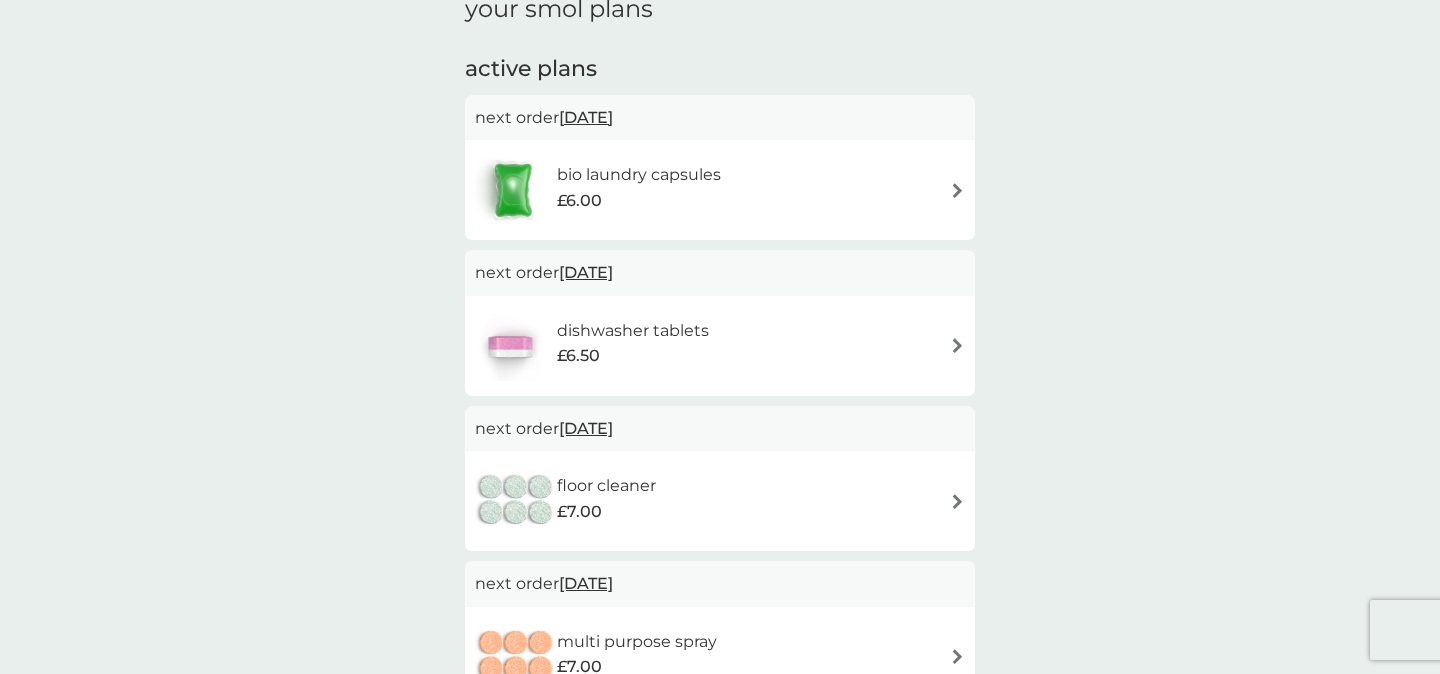 scroll, scrollTop: 85, scrollLeft: 0, axis: vertical 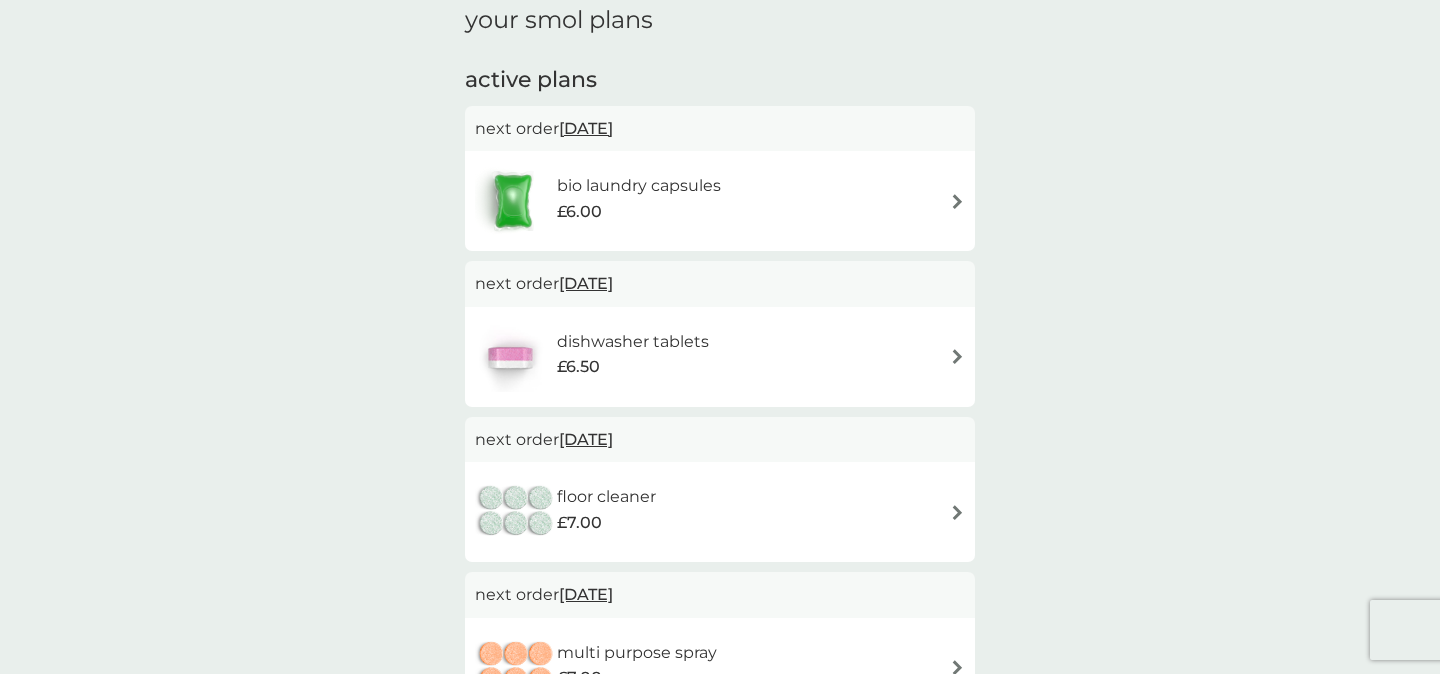 click on "15 Jul 2025" at bounding box center (586, 128) 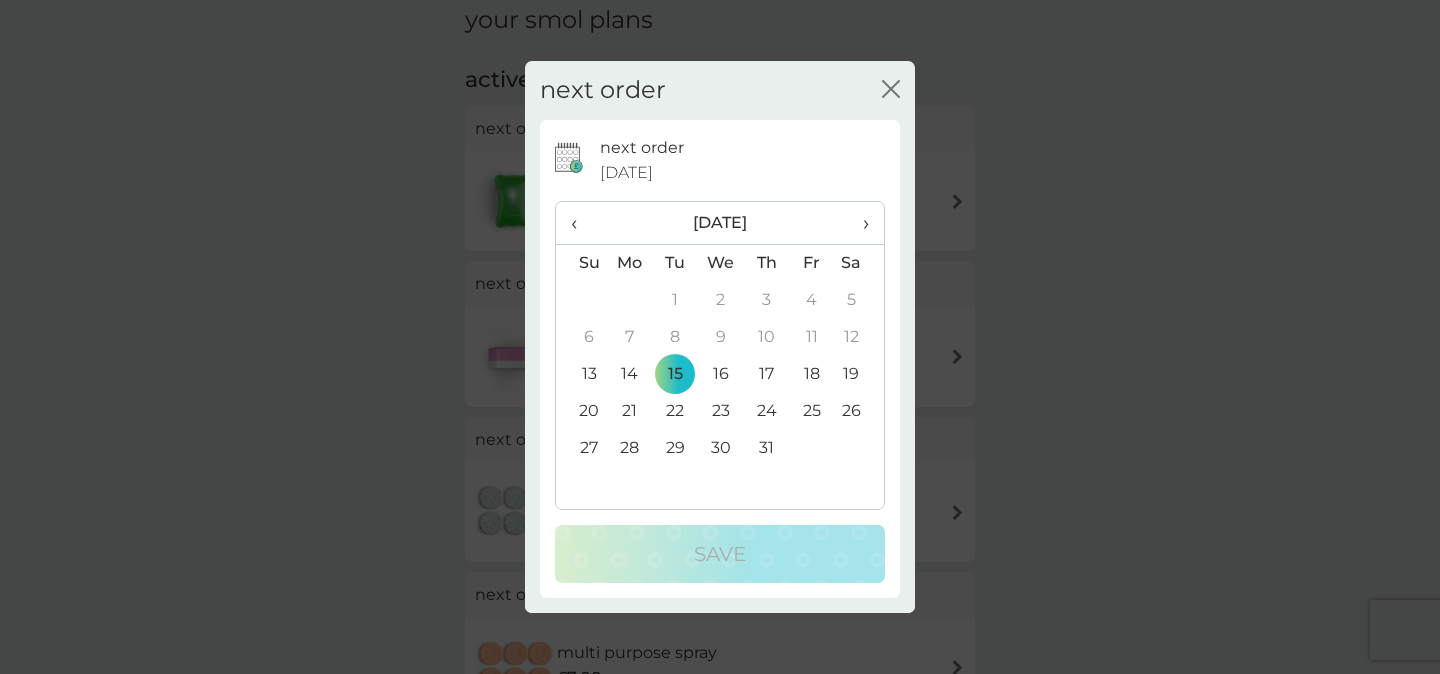 click 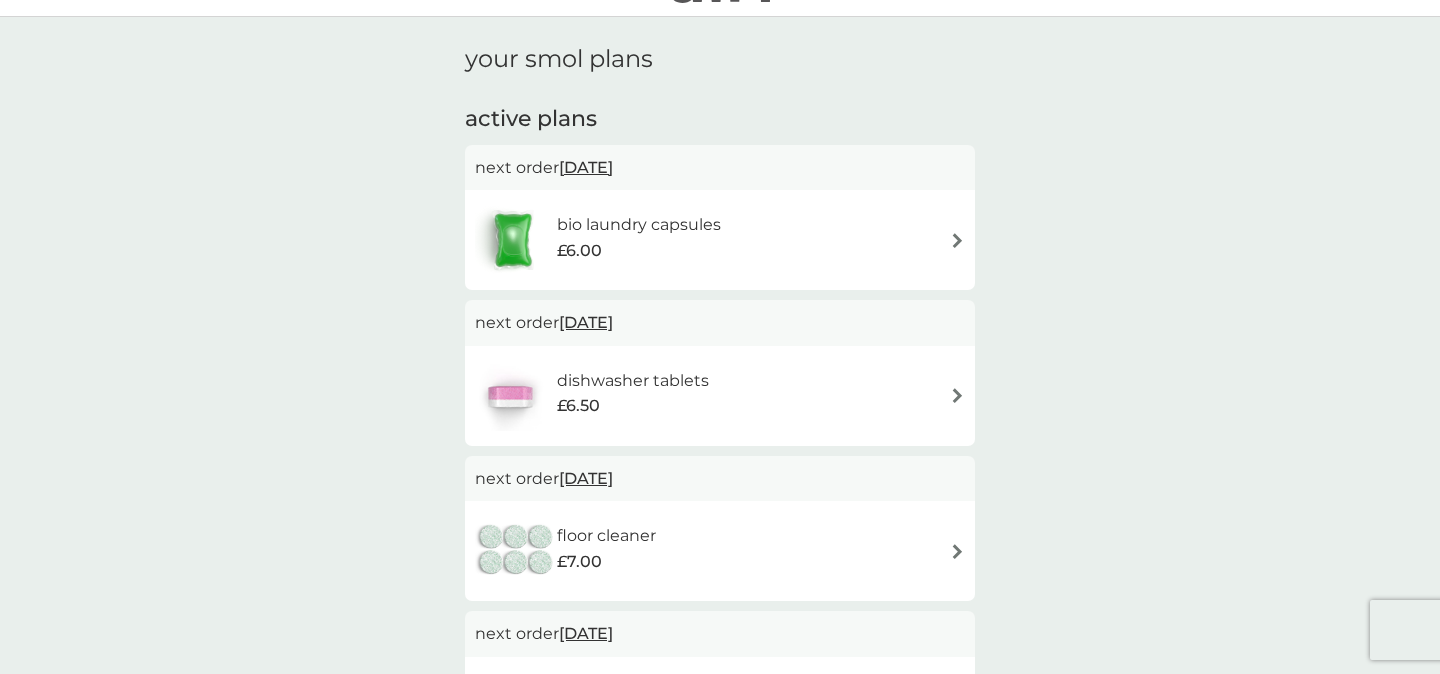 scroll, scrollTop: 0, scrollLeft: 0, axis: both 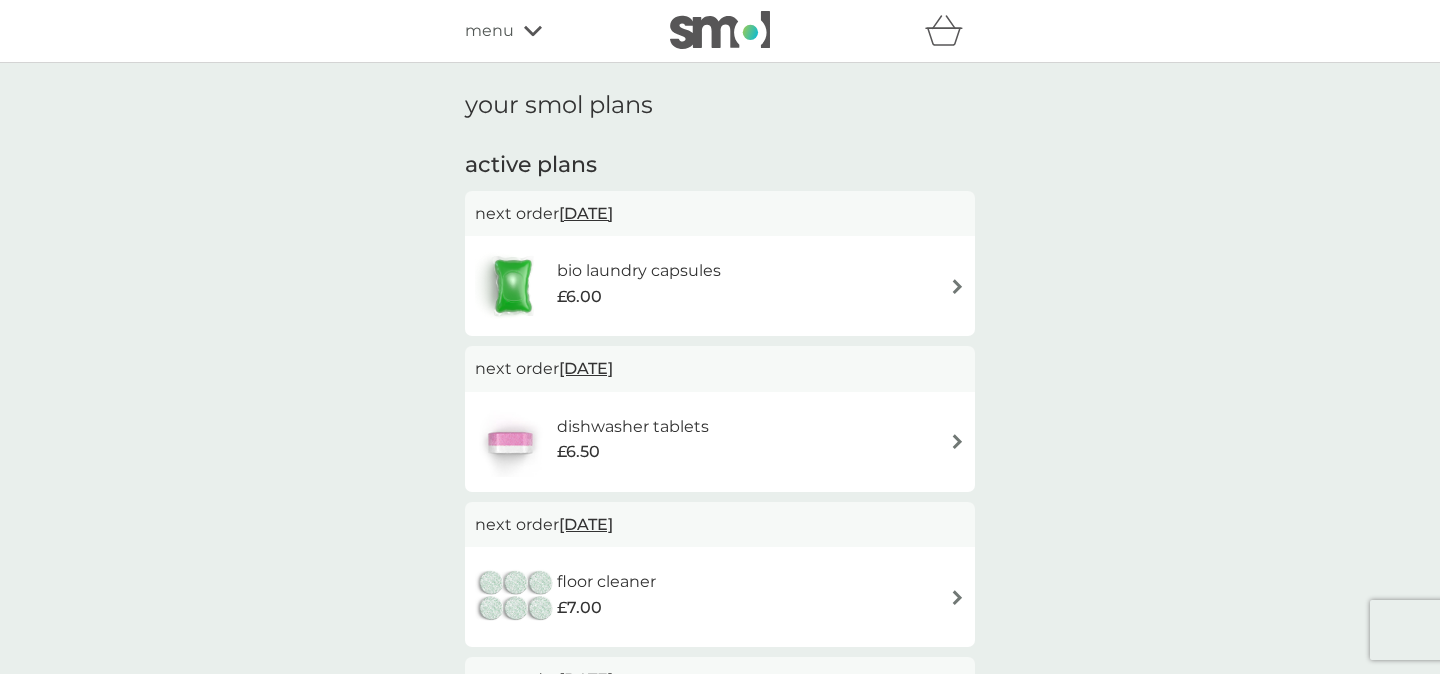 click on "bio laundry capsules £6.00" at bounding box center [720, 286] 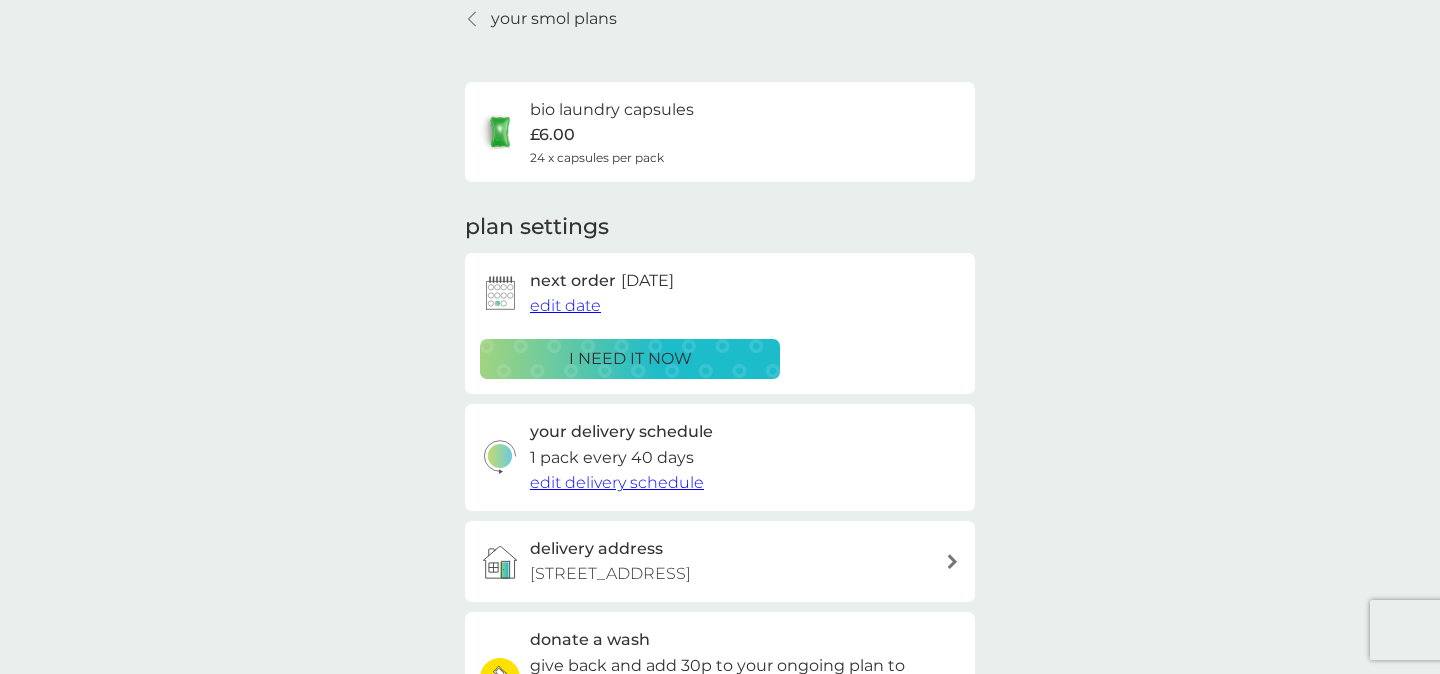 scroll, scrollTop: 114, scrollLeft: 0, axis: vertical 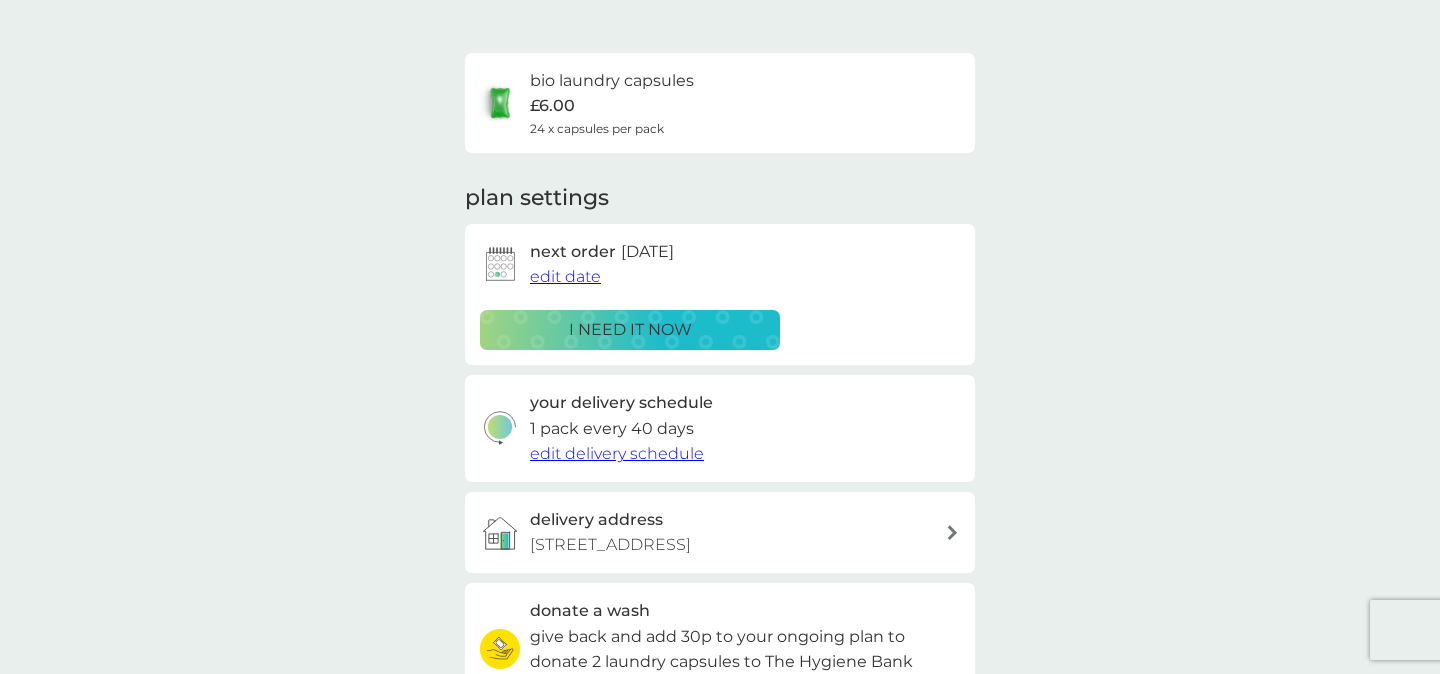 click on "i need it now" at bounding box center (630, 330) 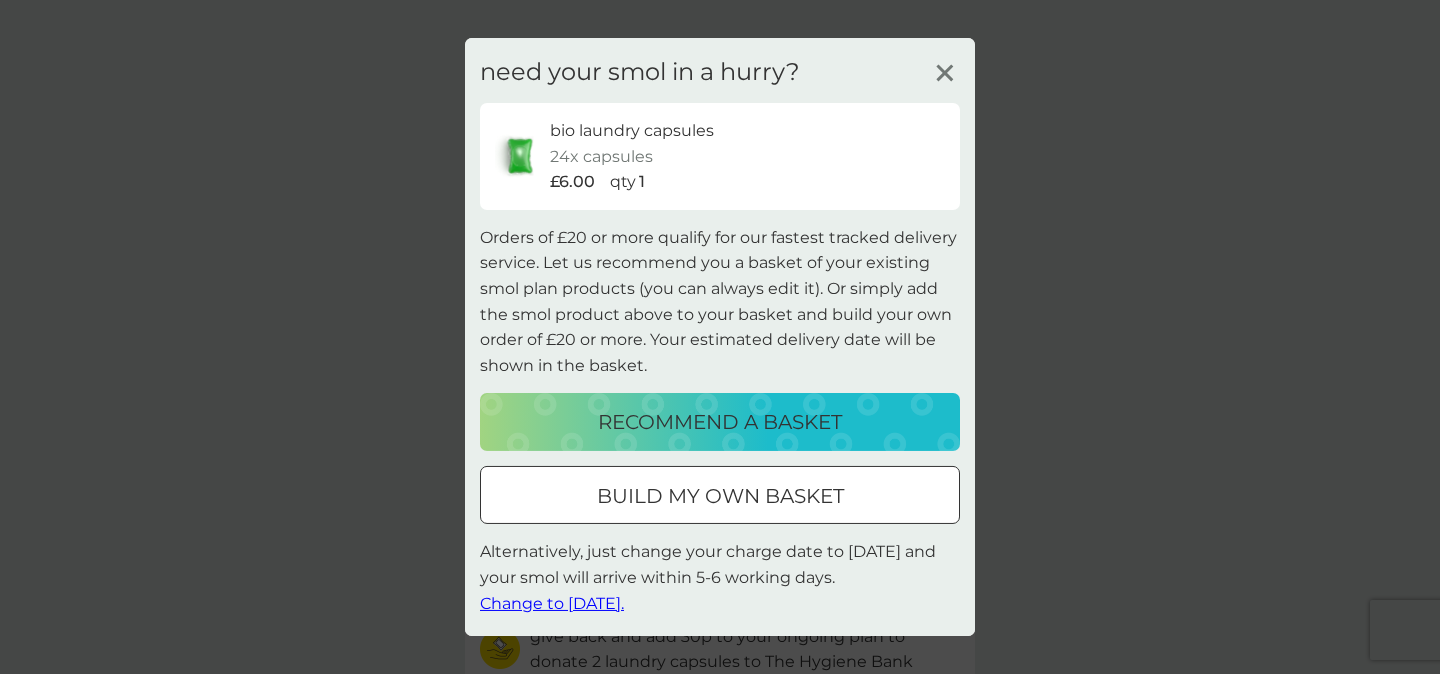 click on "recommend a basket" at bounding box center (720, 422) 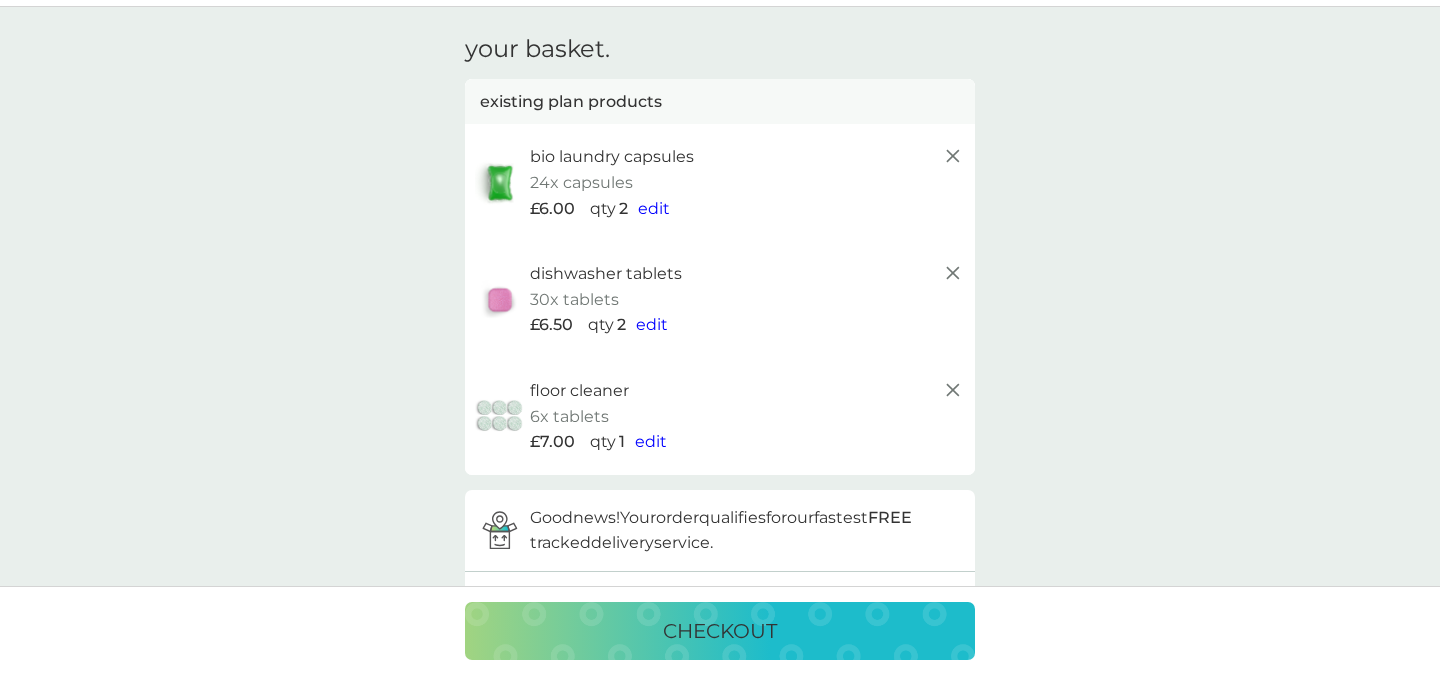 scroll, scrollTop: 0, scrollLeft: 0, axis: both 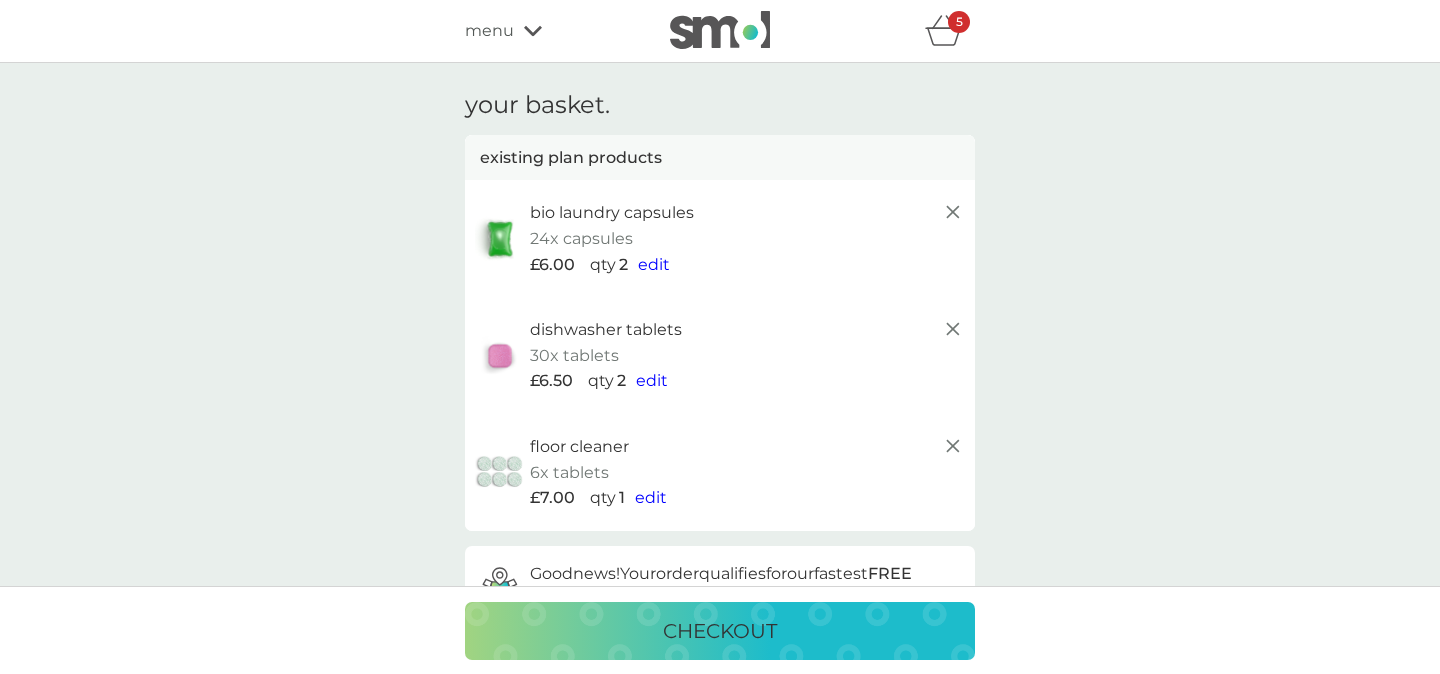 click on "checkout" at bounding box center [720, 631] 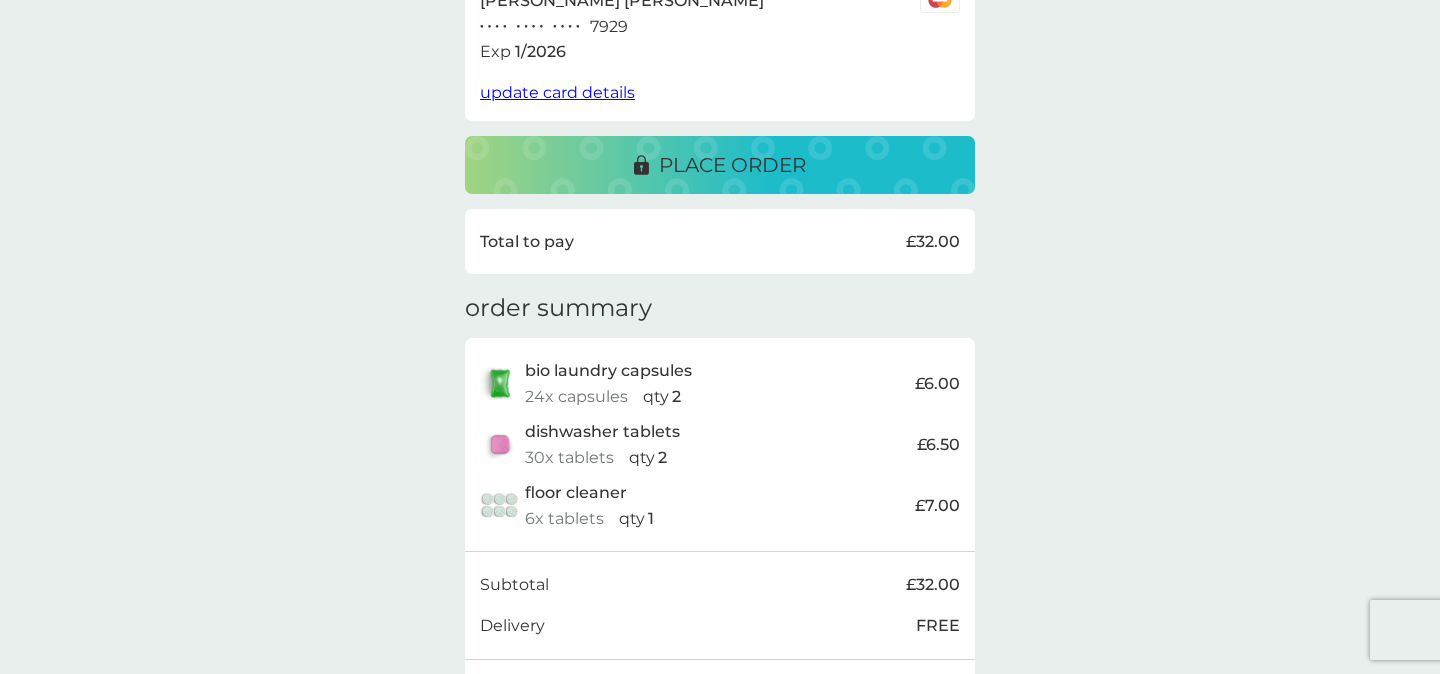 scroll, scrollTop: 64, scrollLeft: 0, axis: vertical 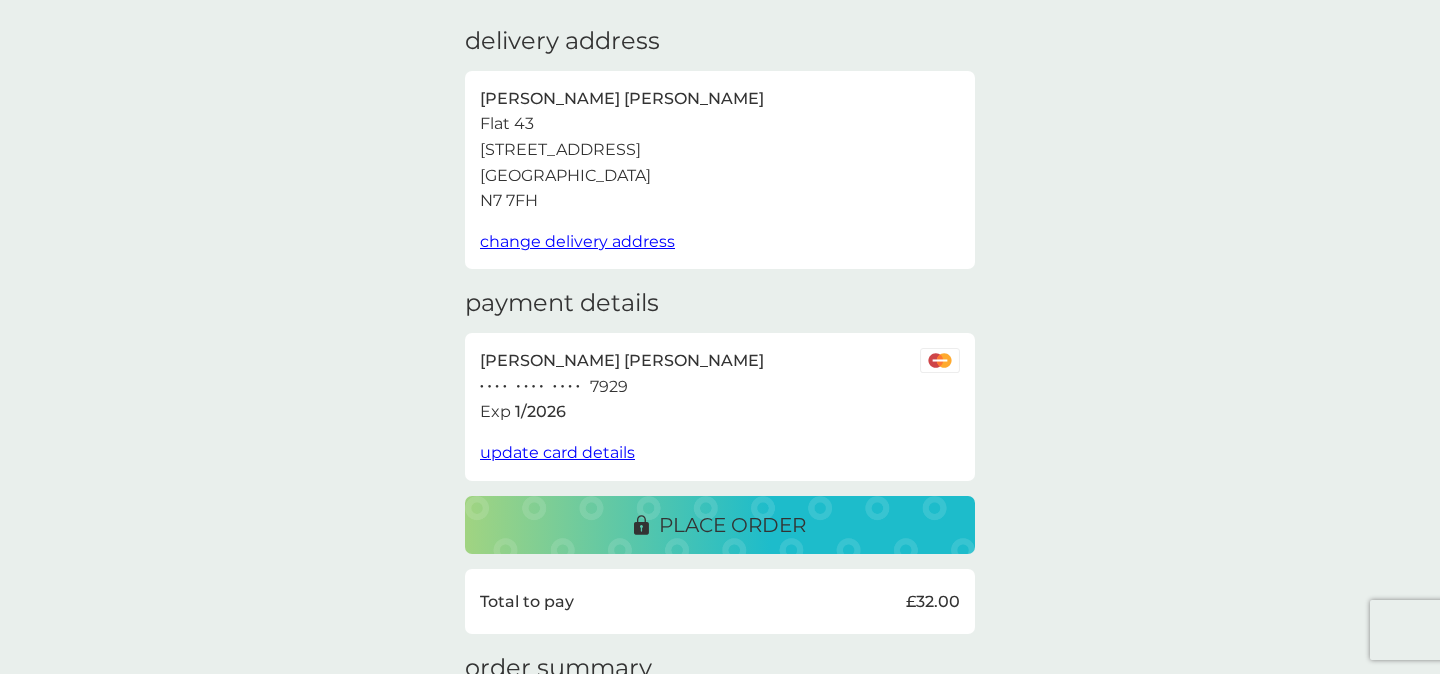click on "place order" at bounding box center (732, 525) 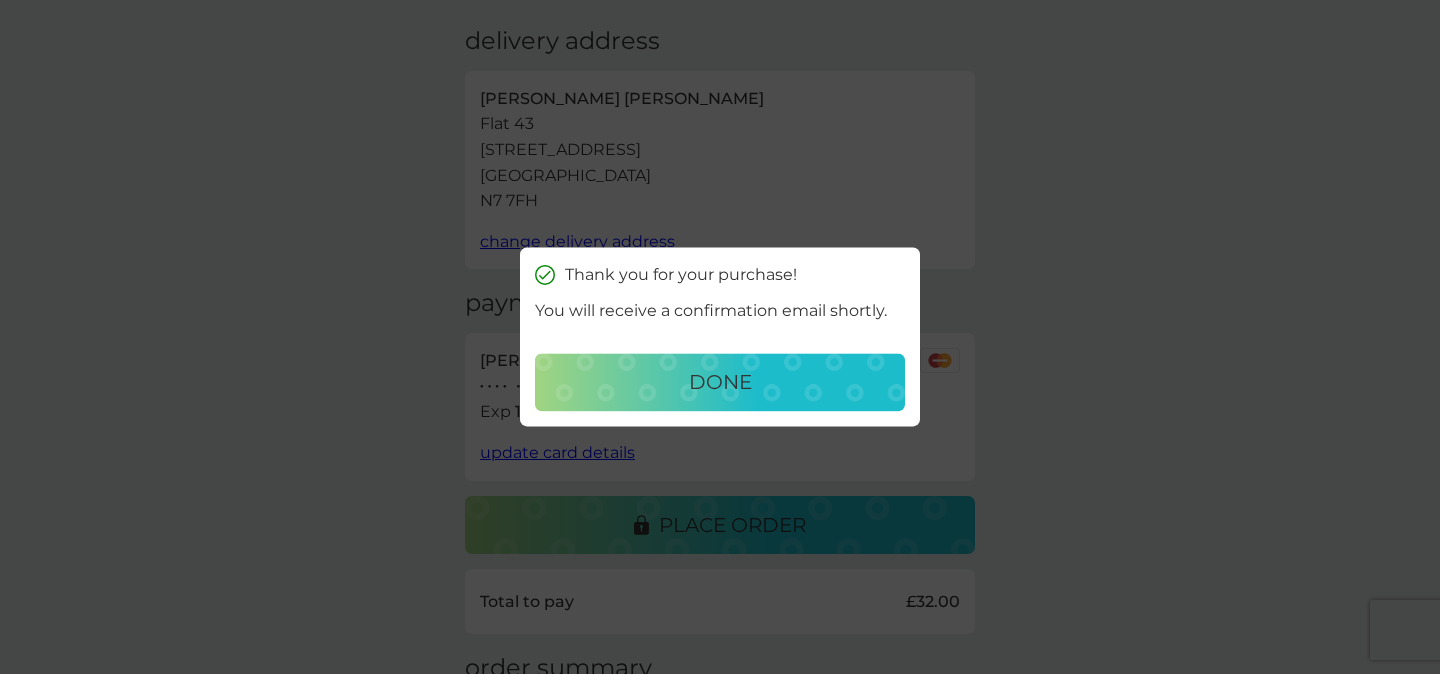 click on "done" at bounding box center (720, 383) 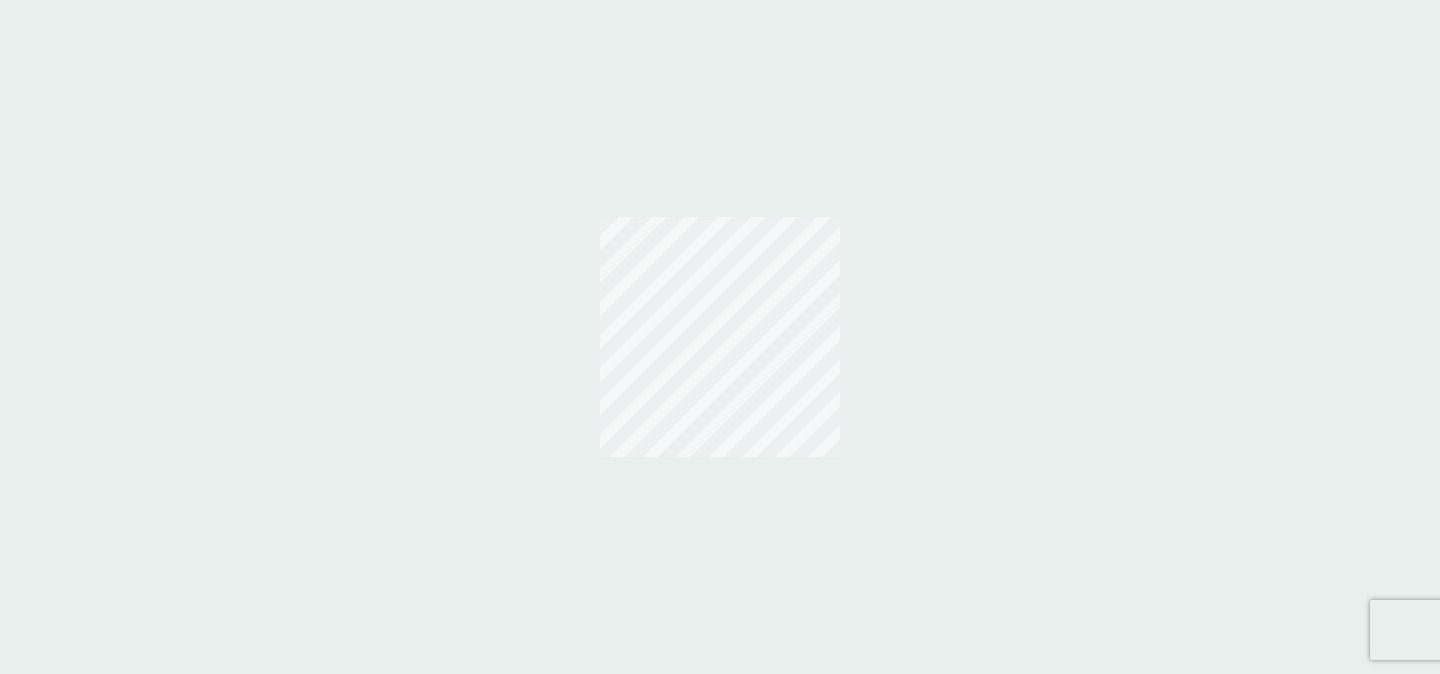 scroll, scrollTop: 0, scrollLeft: 0, axis: both 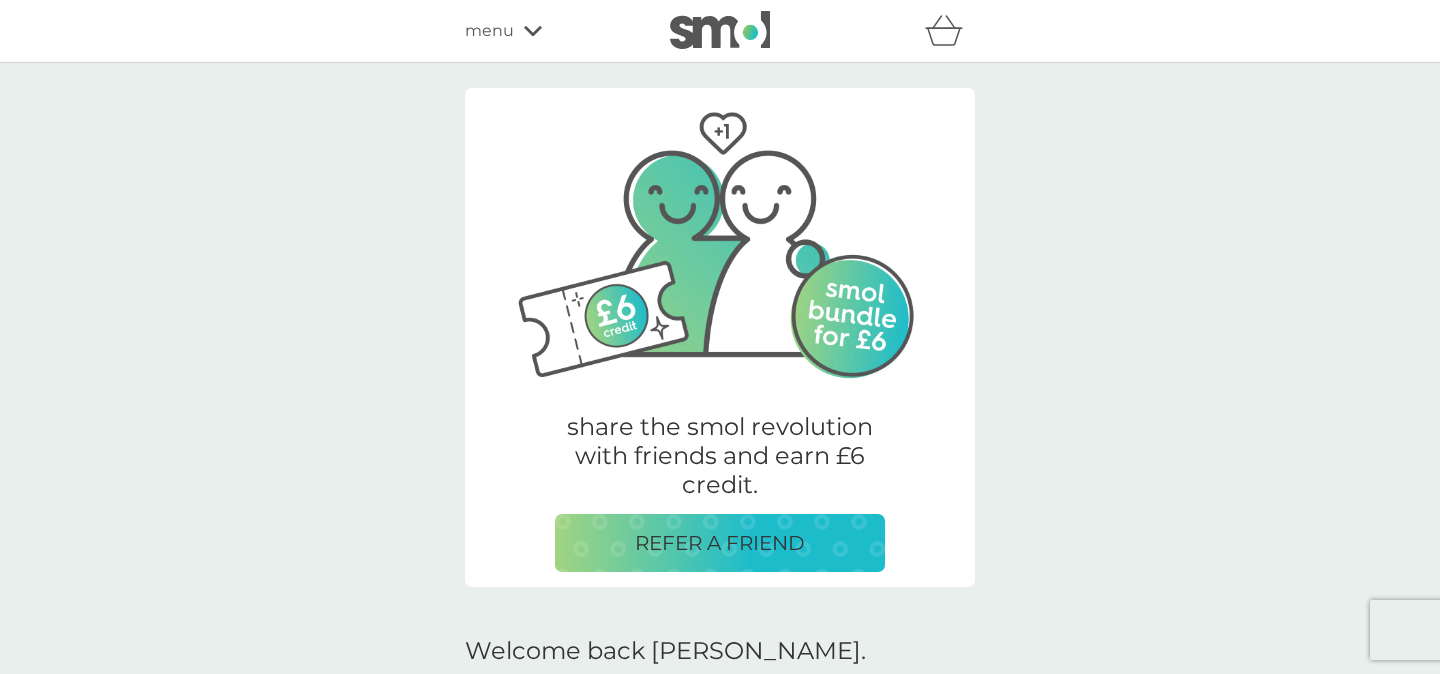 click on "menu" at bounding box center (489, 31) 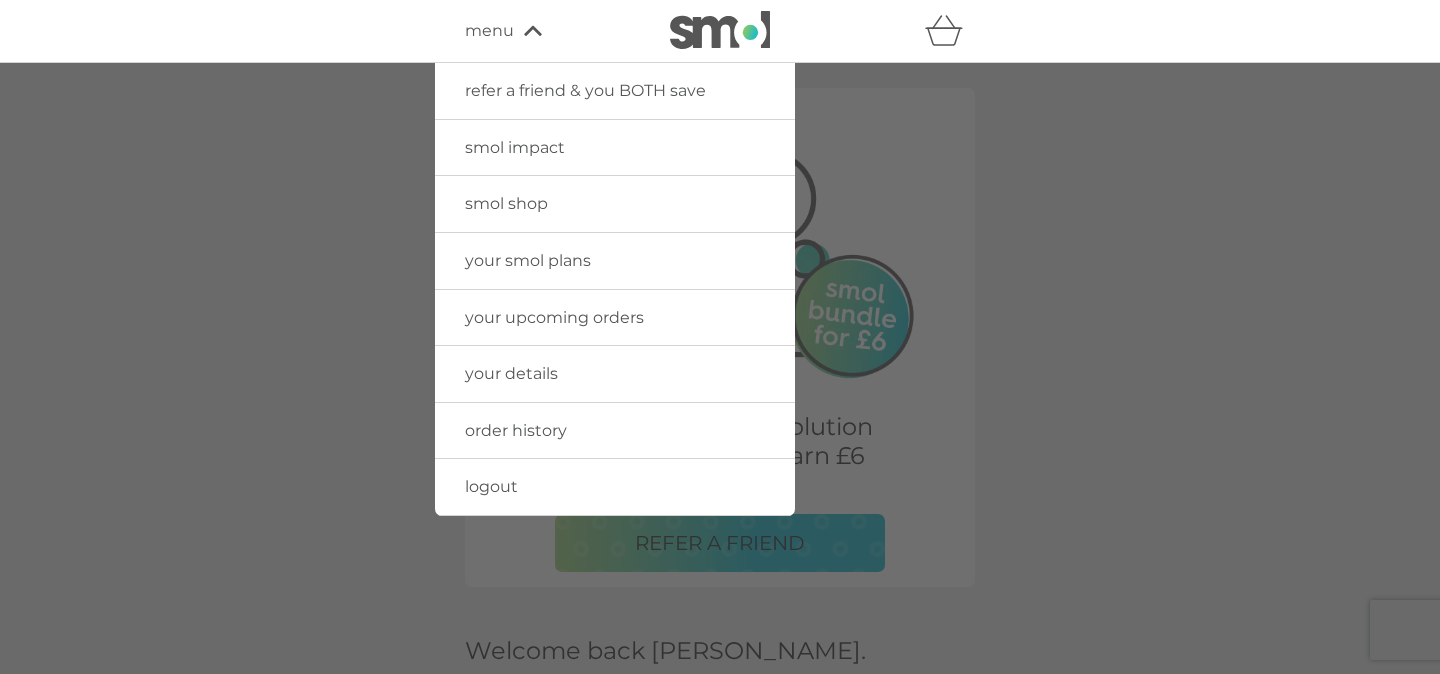 click on "your smol plans" at bounding box center (615, 261) 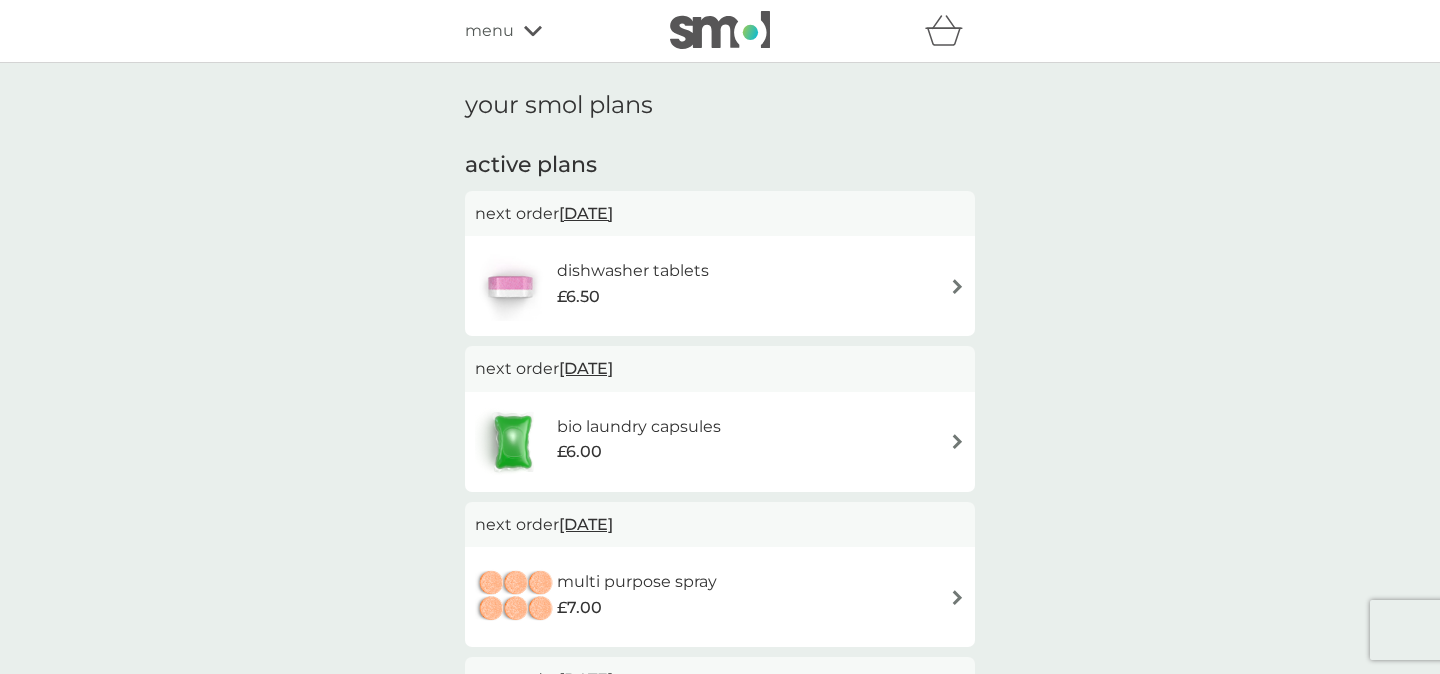 click on "[DATE]" at bounding box center [586, 213] 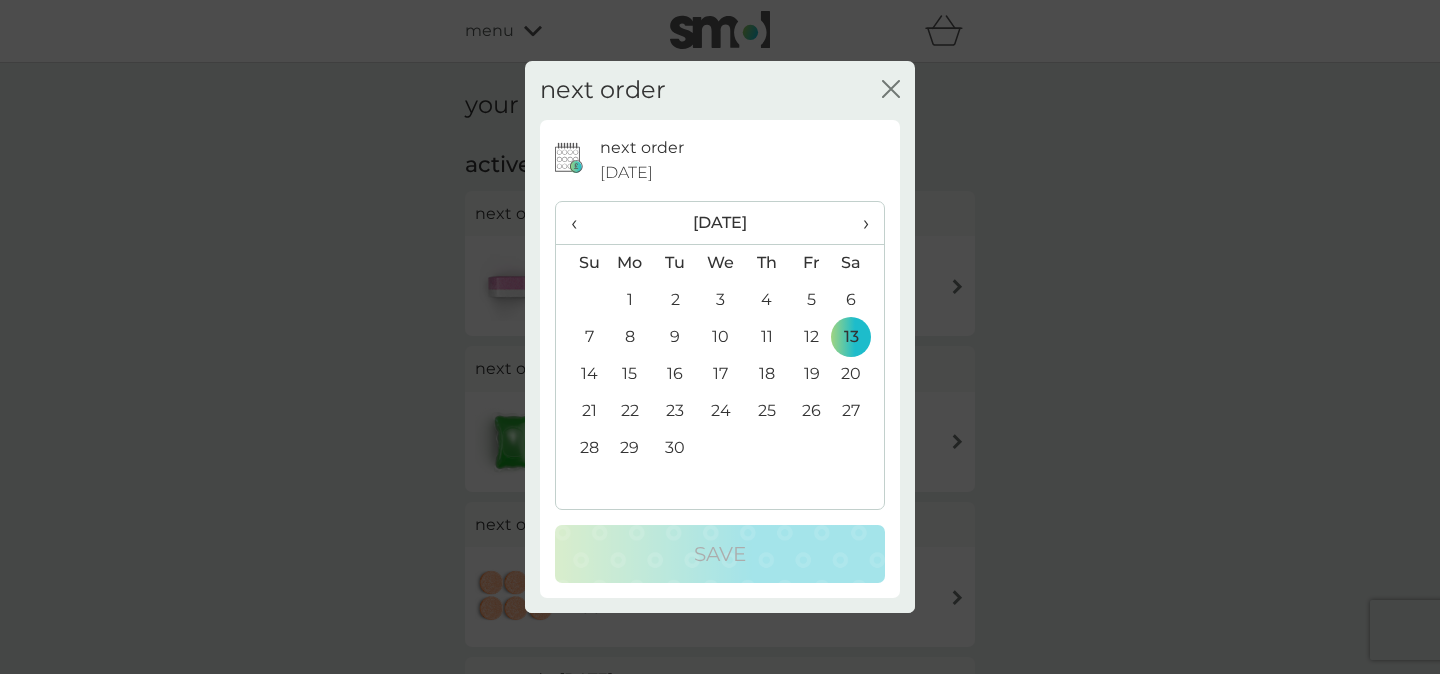 click on "›" at bounding box center (859, 223) 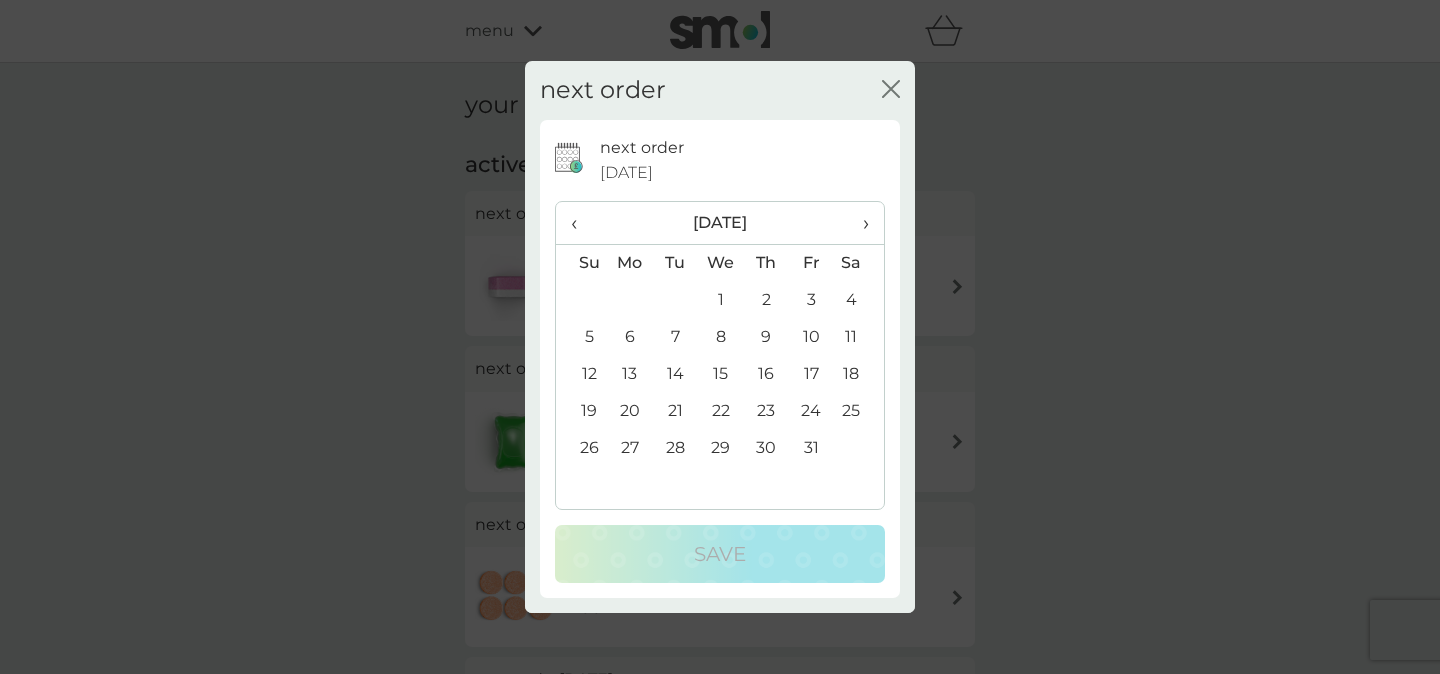 click on "1" at bounding box center [721, 300] 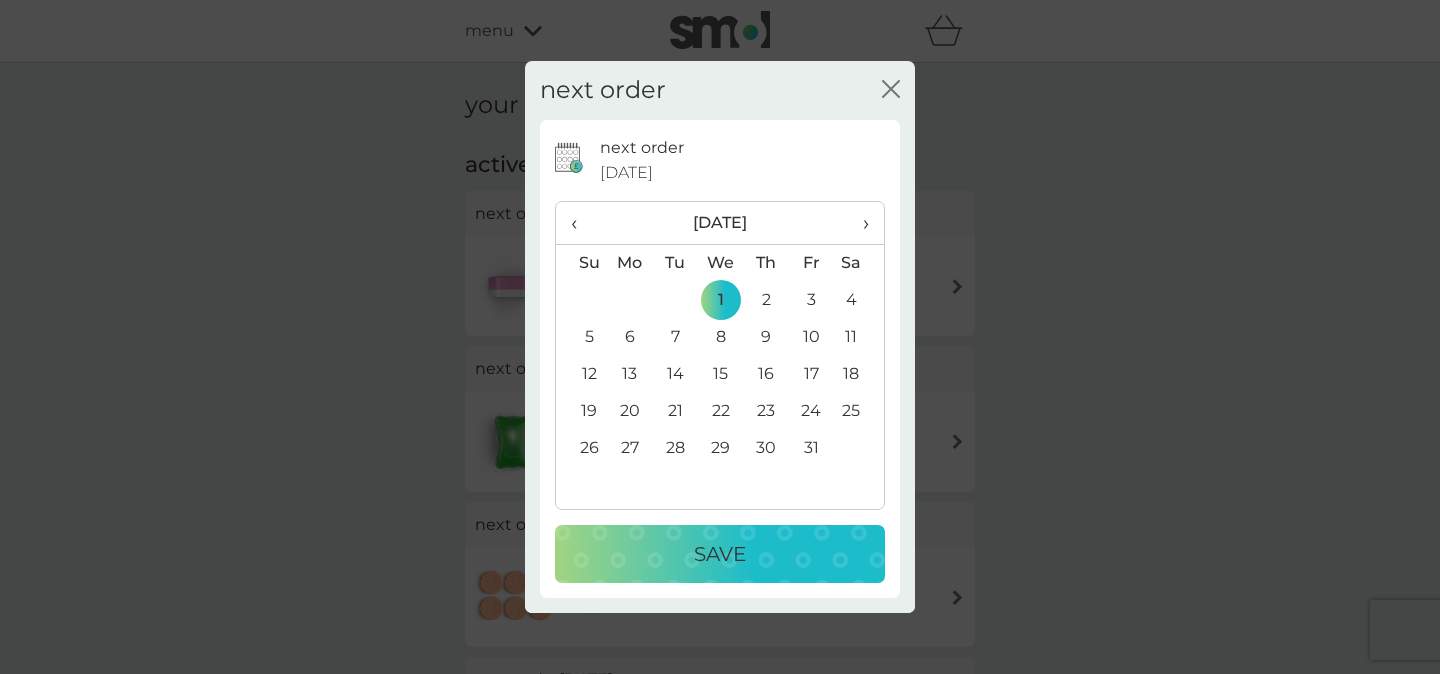 click on "Save" at bounding box center [720, 554] 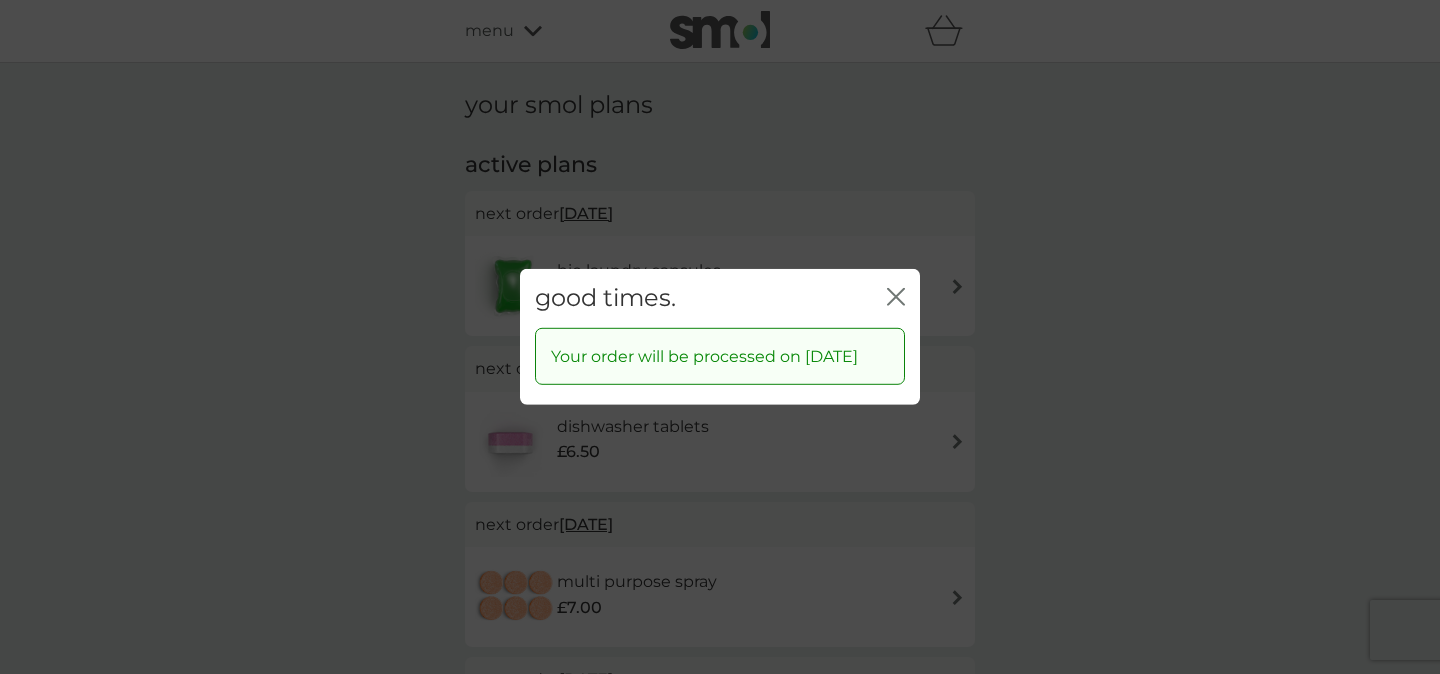 click on "close" 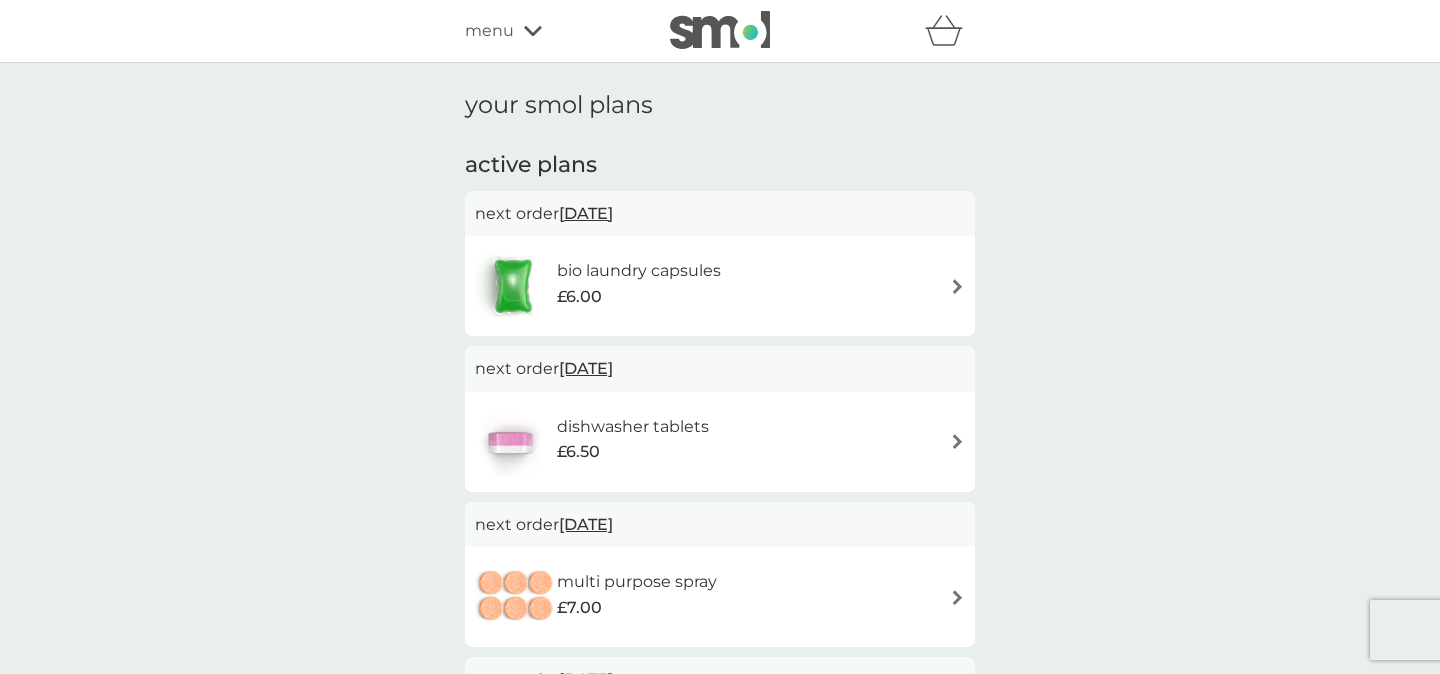 click on "[DATE]" at bounding box center [586, 213] 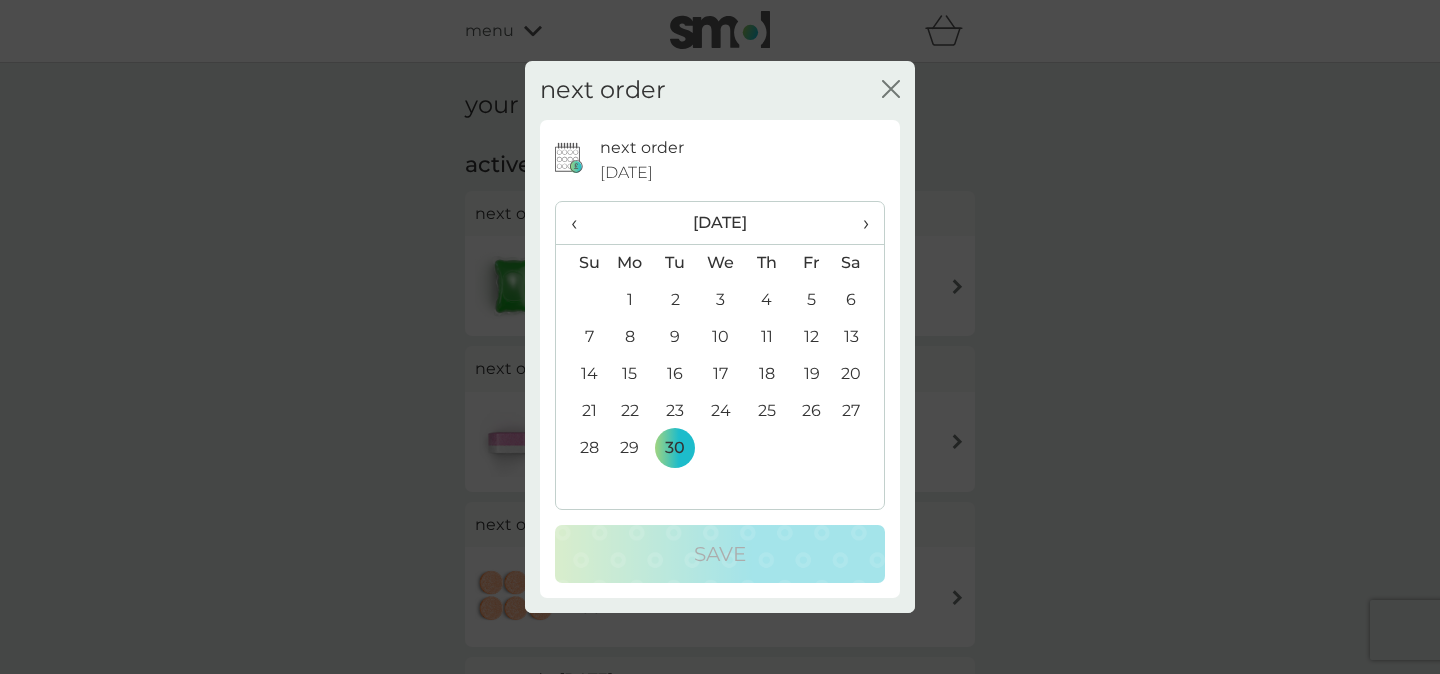 click on "›" at bounding box center [859, 223] 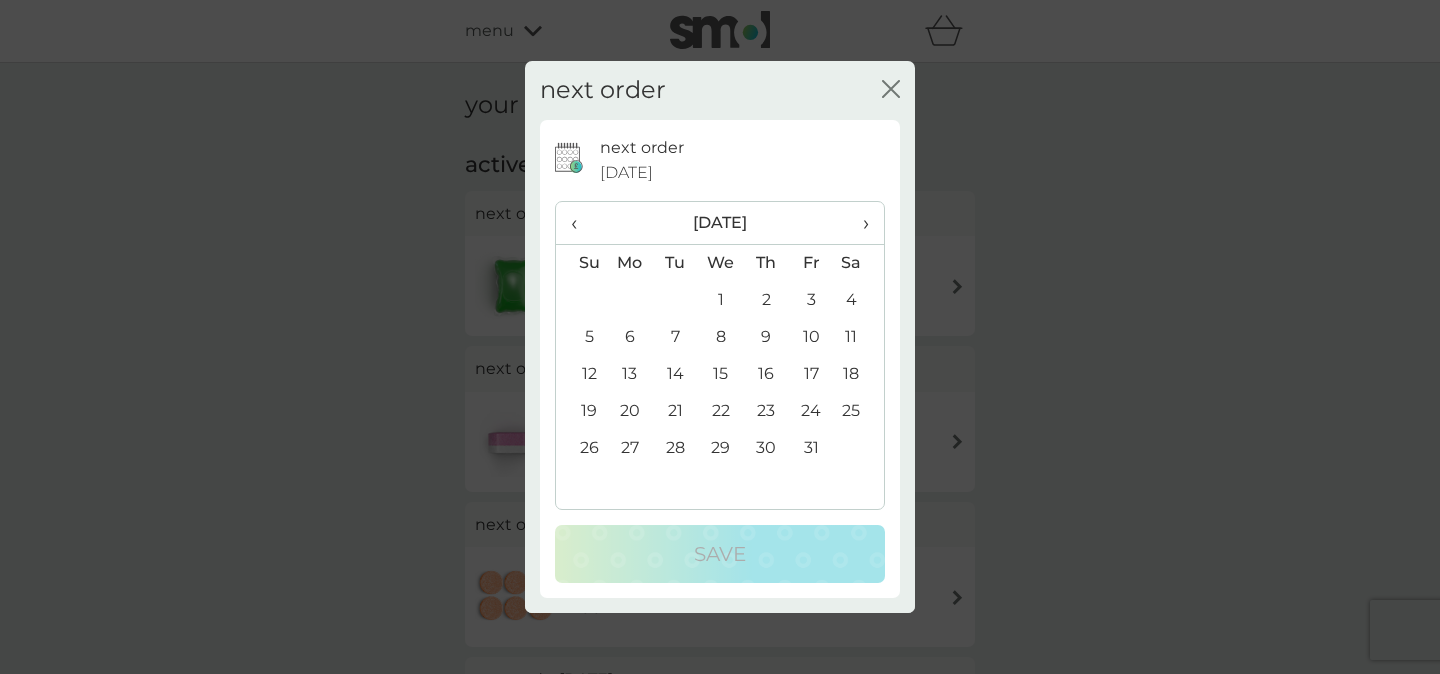 click on "1" at bounding box center [721, 300] 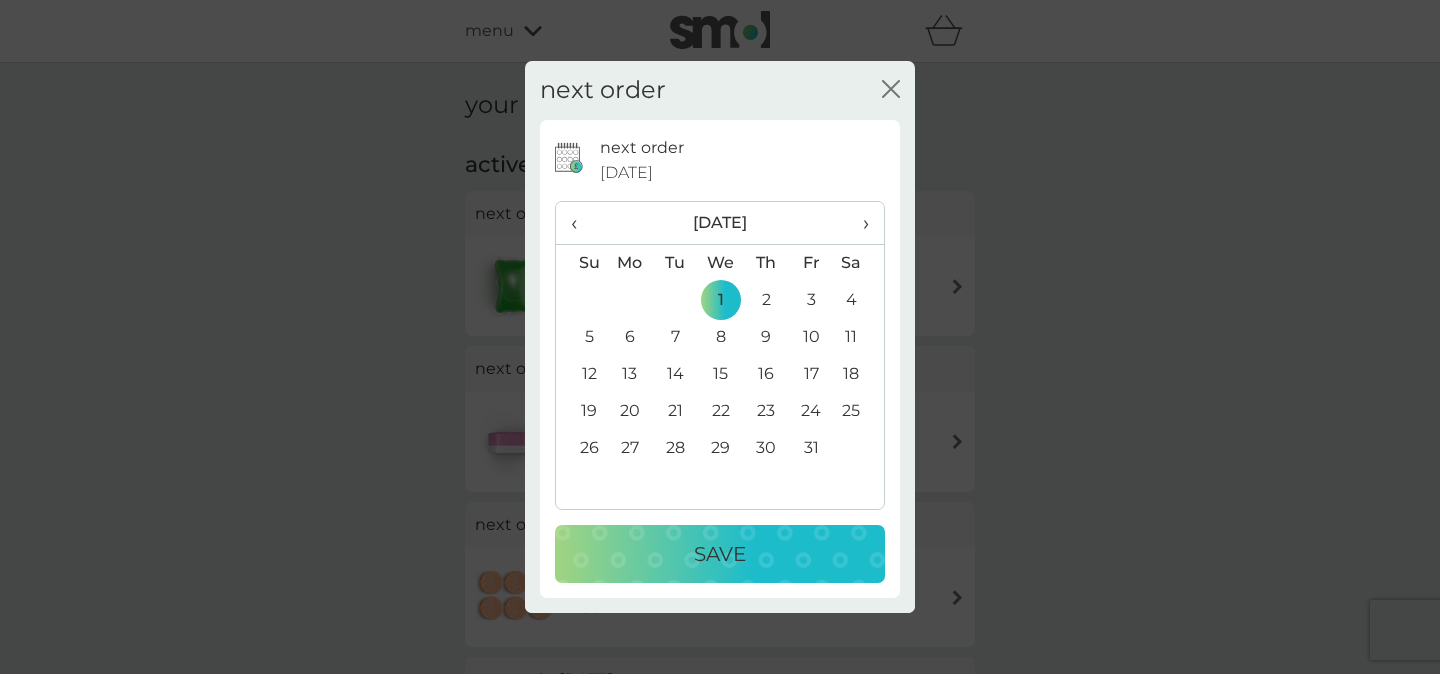 click on "Save" at bounding box center (720, 554) 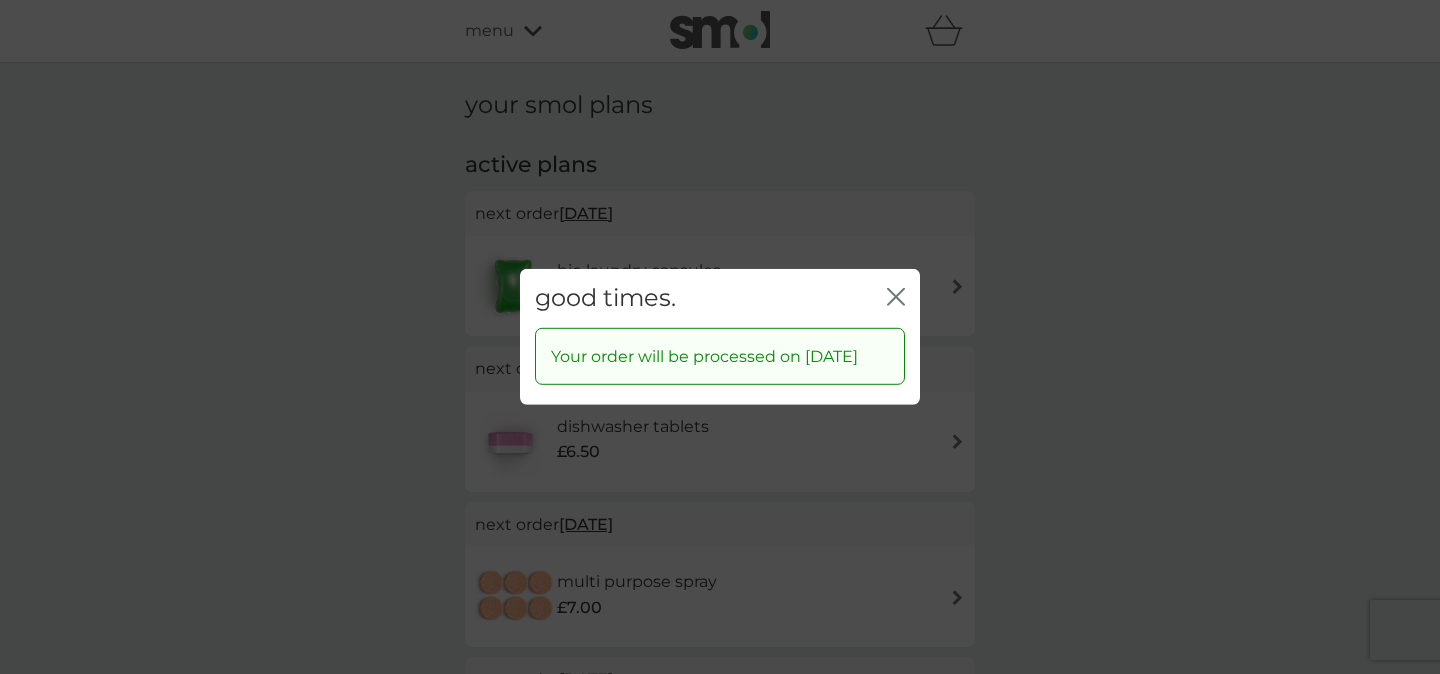 click on "close" 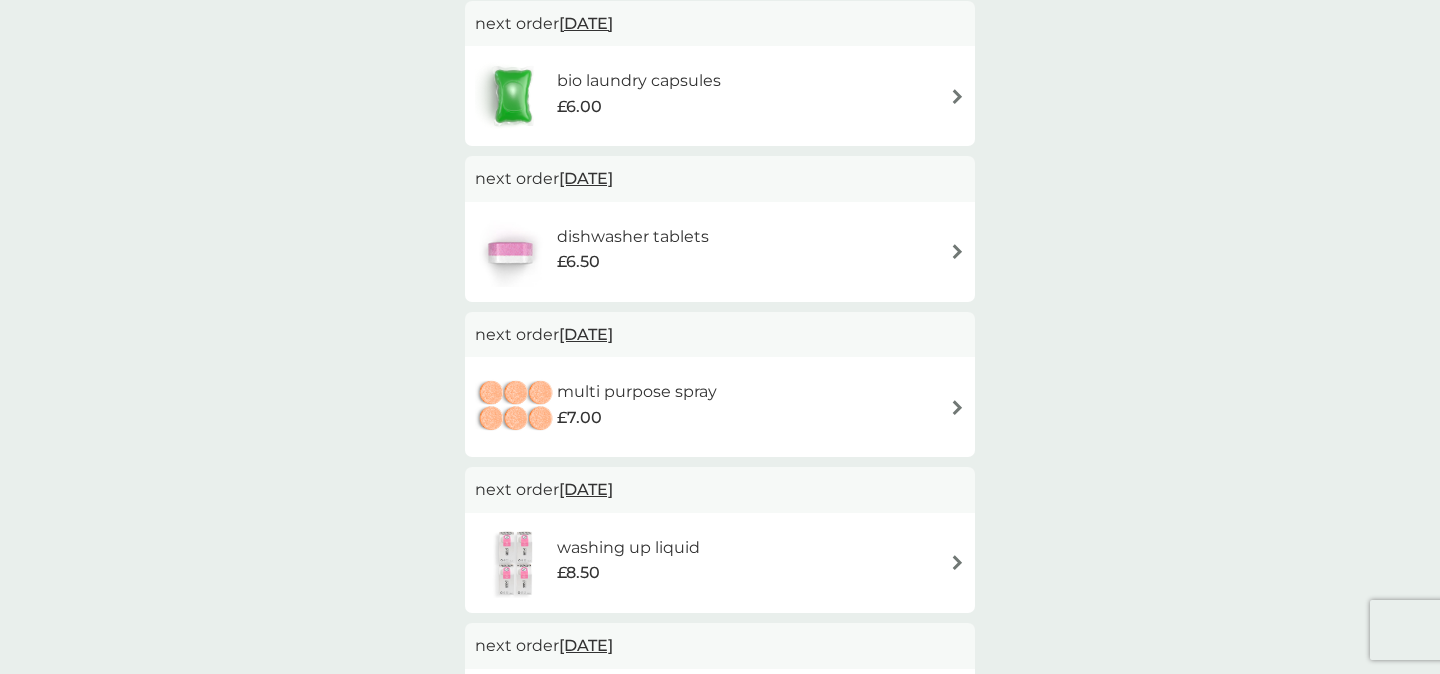 scroll, scrollTop: 415, scrollLeft: 0, axis: vertical 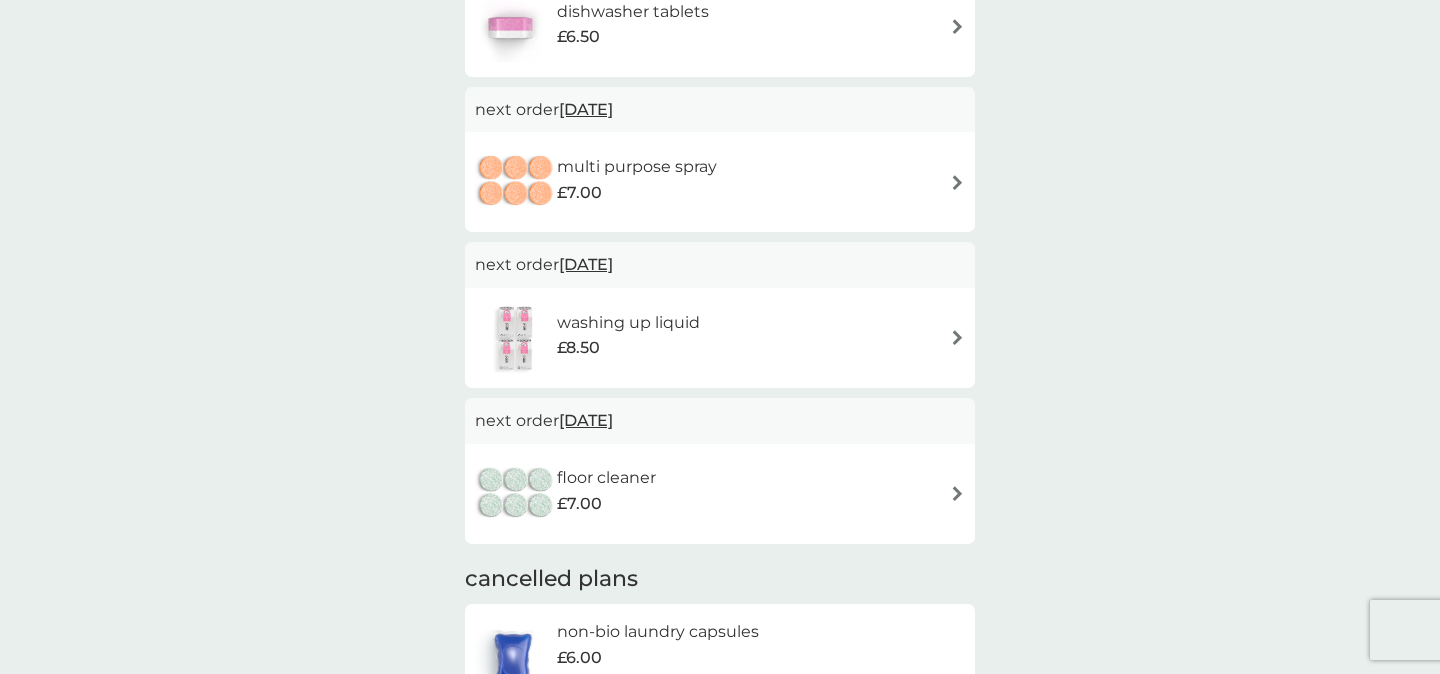 click on "[DATE]" at bounding box center (586, 420) 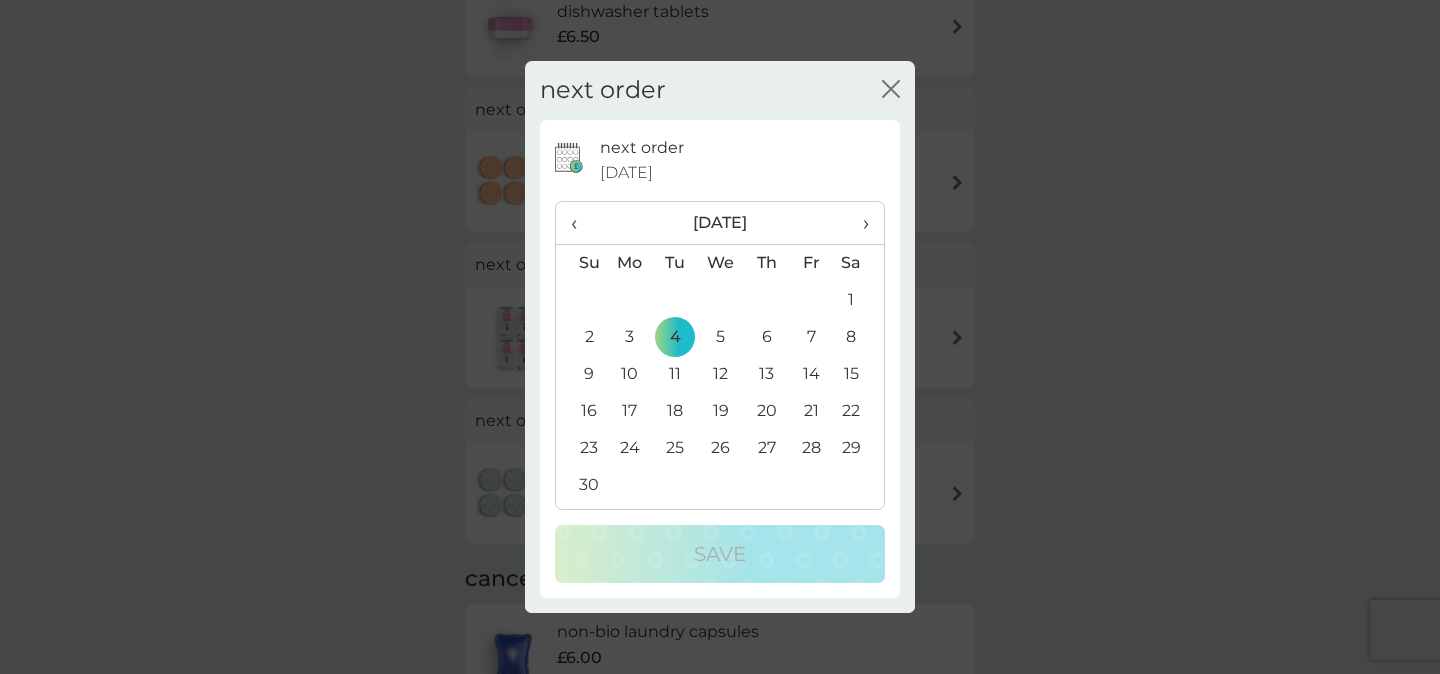 click on "‹" at bounding box center [581, 223] 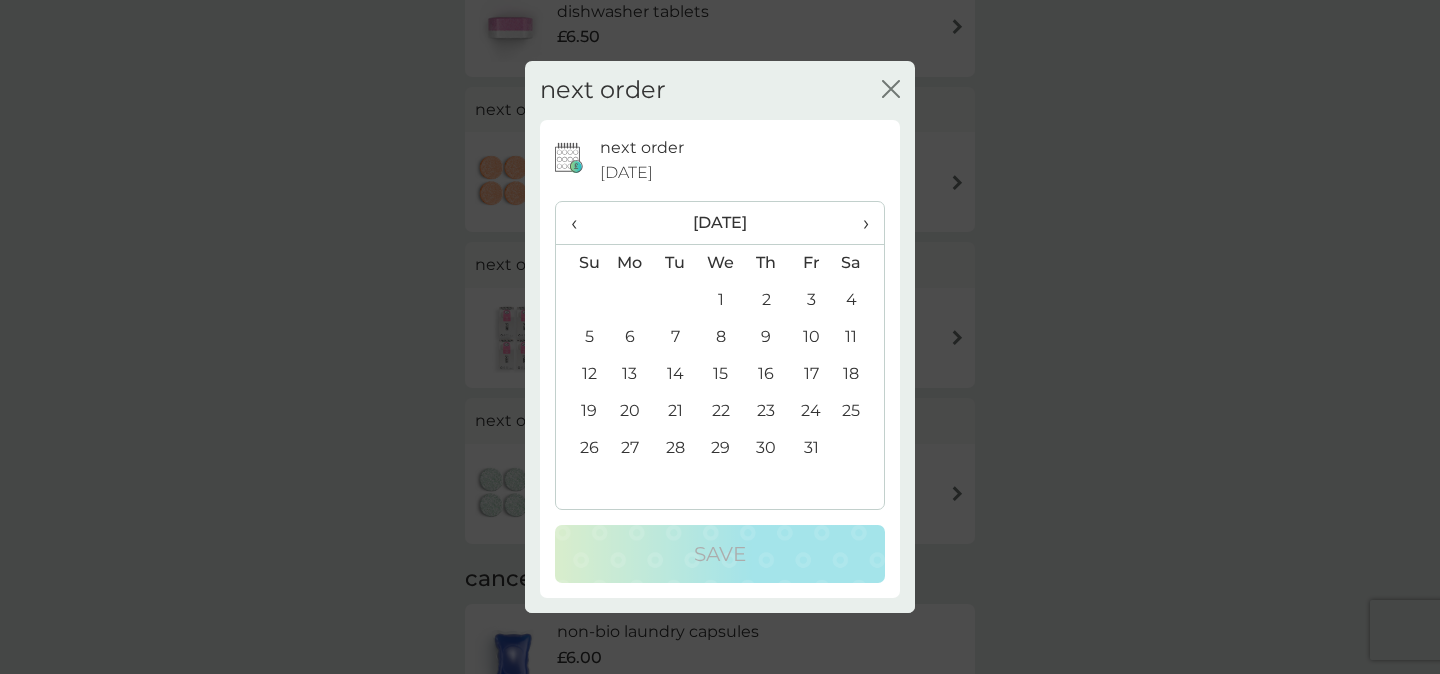 click on "›" at bounding box center [859, 223] 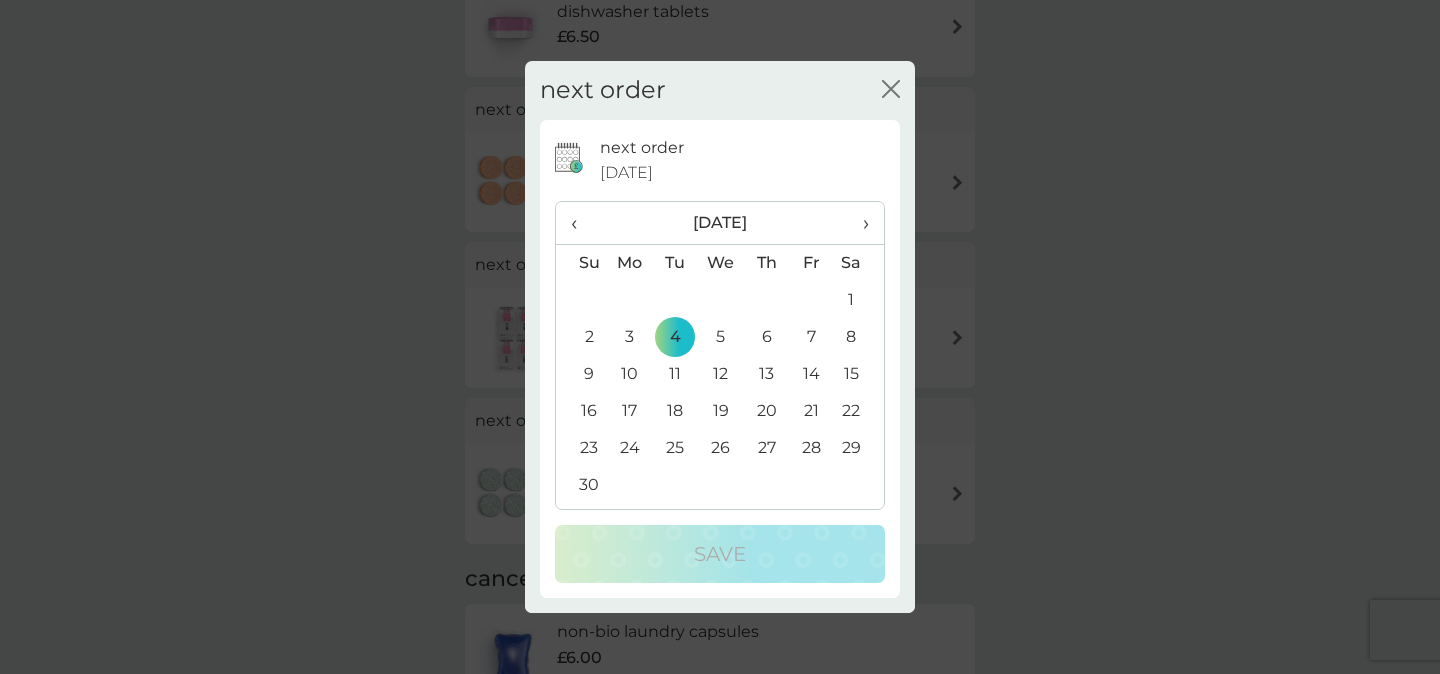 click on "›" at bounding box center (859, 223) 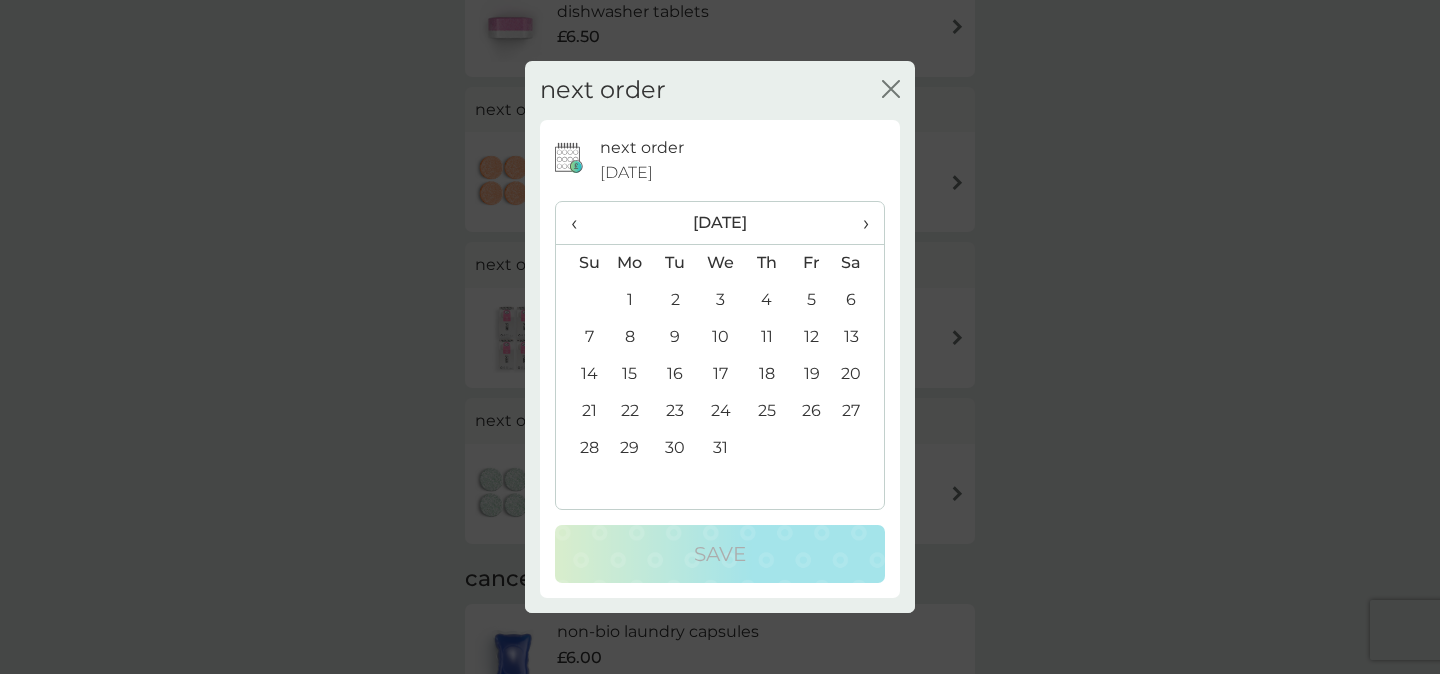 click on "1" at bounding box center (630, 300) 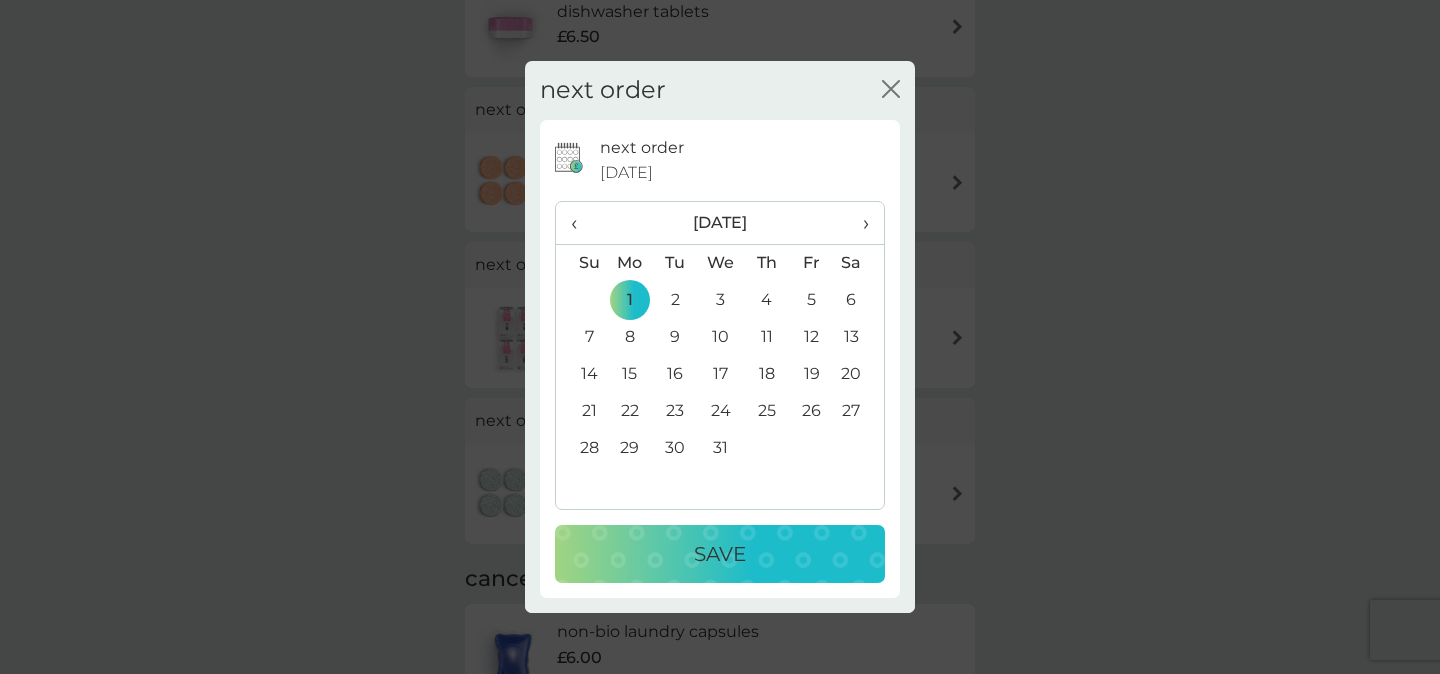 click on "›" at bounding box center [859, 223] 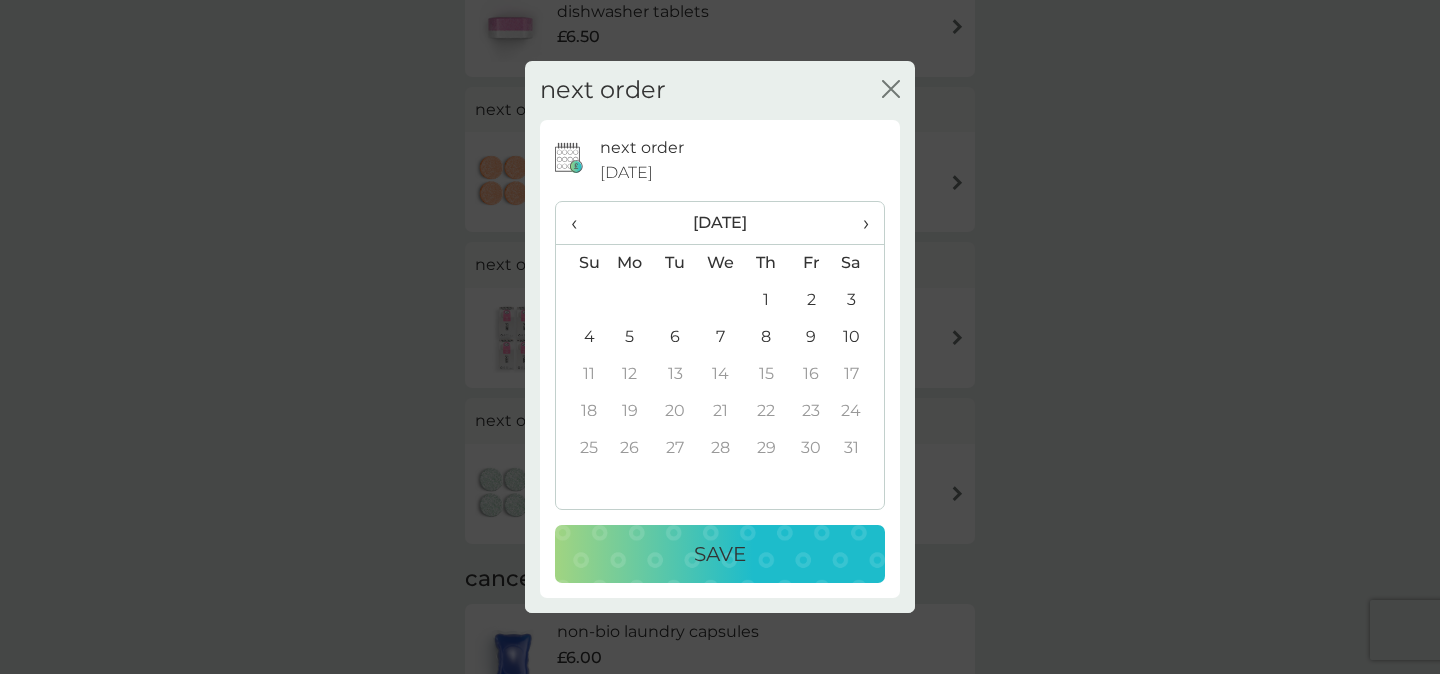 click on "›" at bounding box center [859, 223] 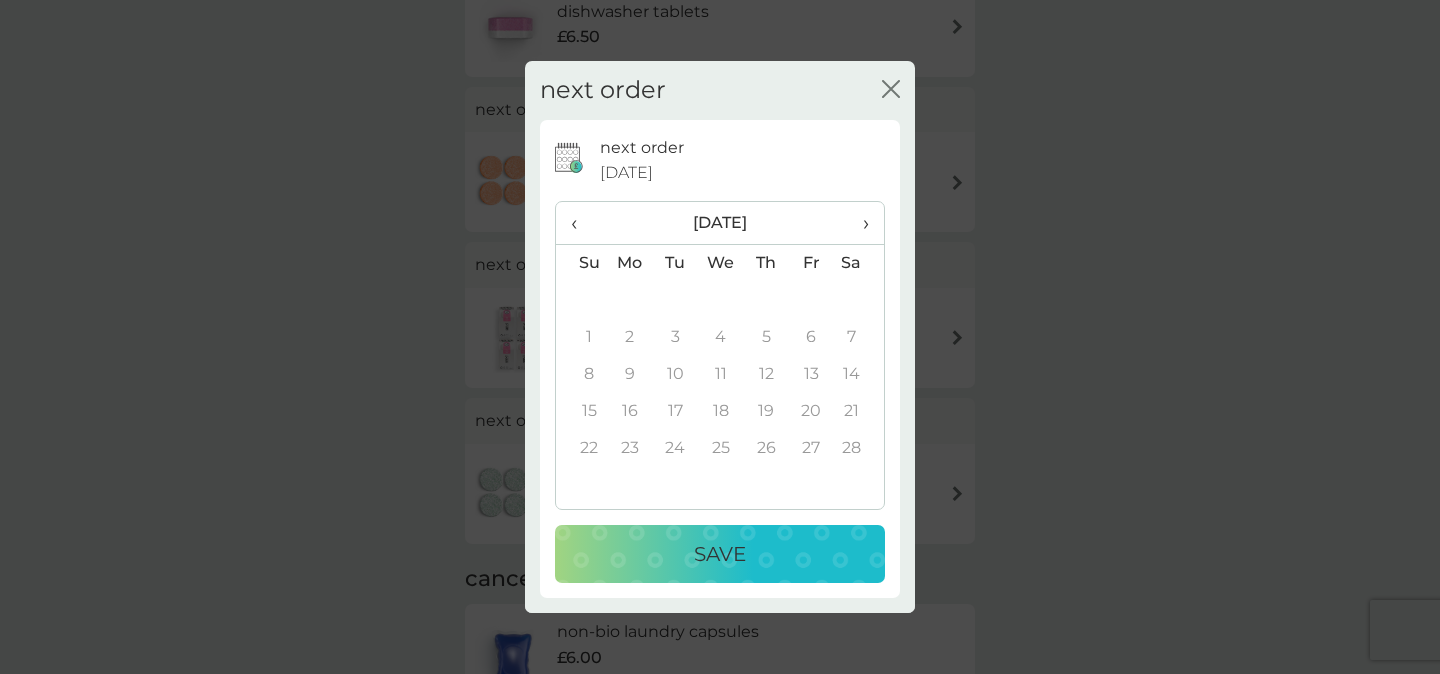 click on "‹" at bounding box center [581, 223] 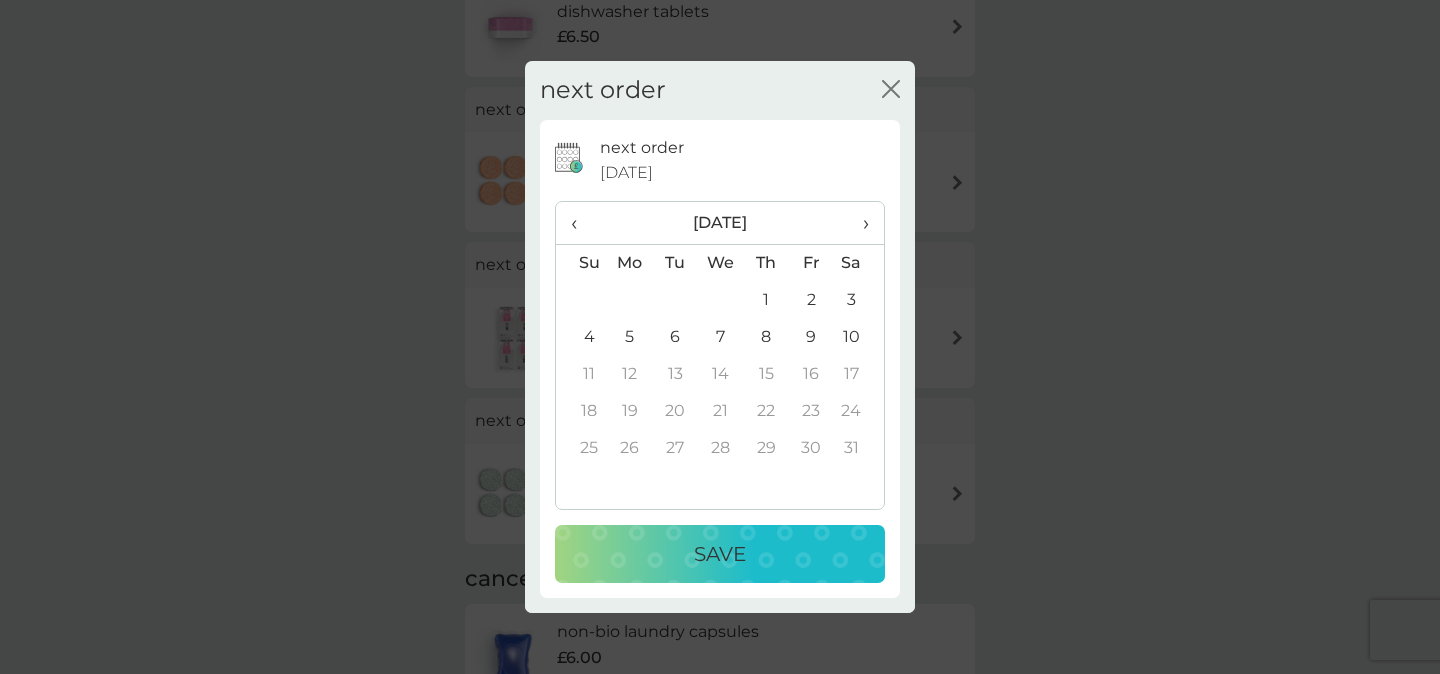 click on "10" at bounding box center (859, 337) 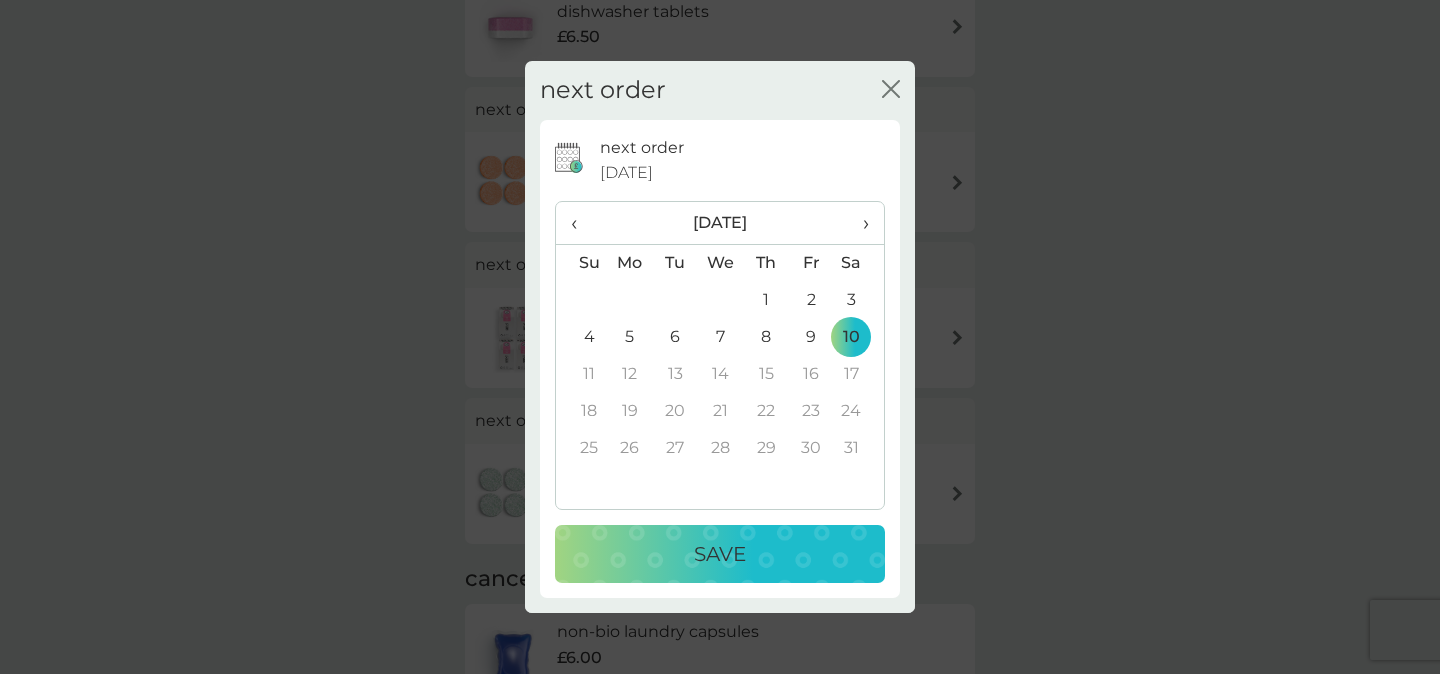 click on "Save" at bounding box center (720, 554) 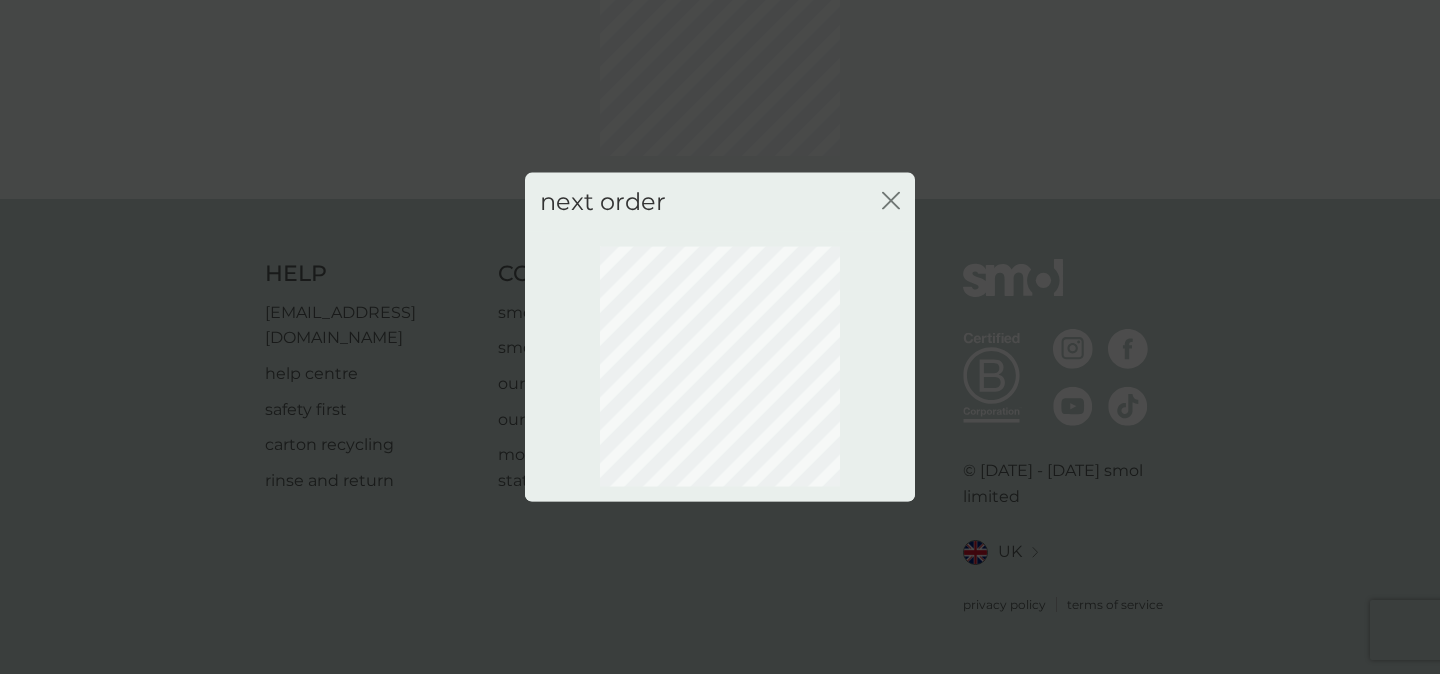 scroll, scrollTop: 164, scrollLeft: 0, axis: vertical 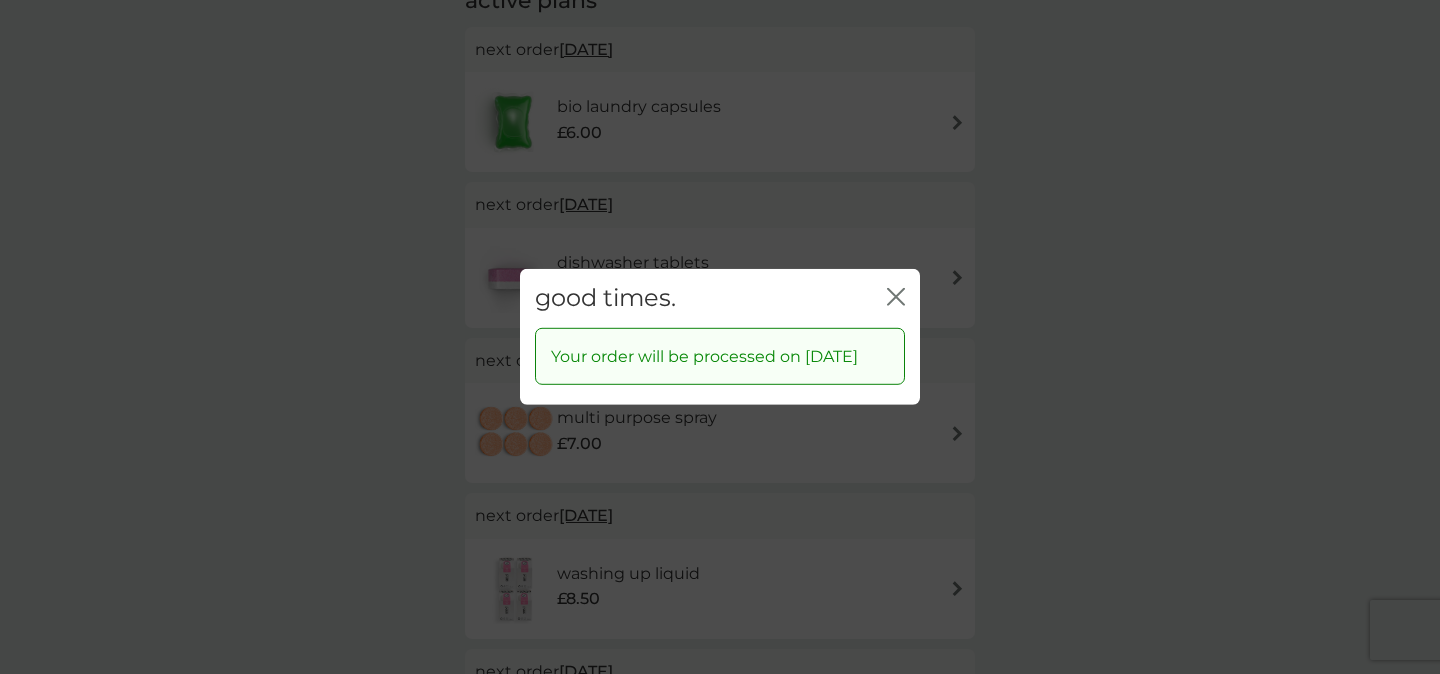 click 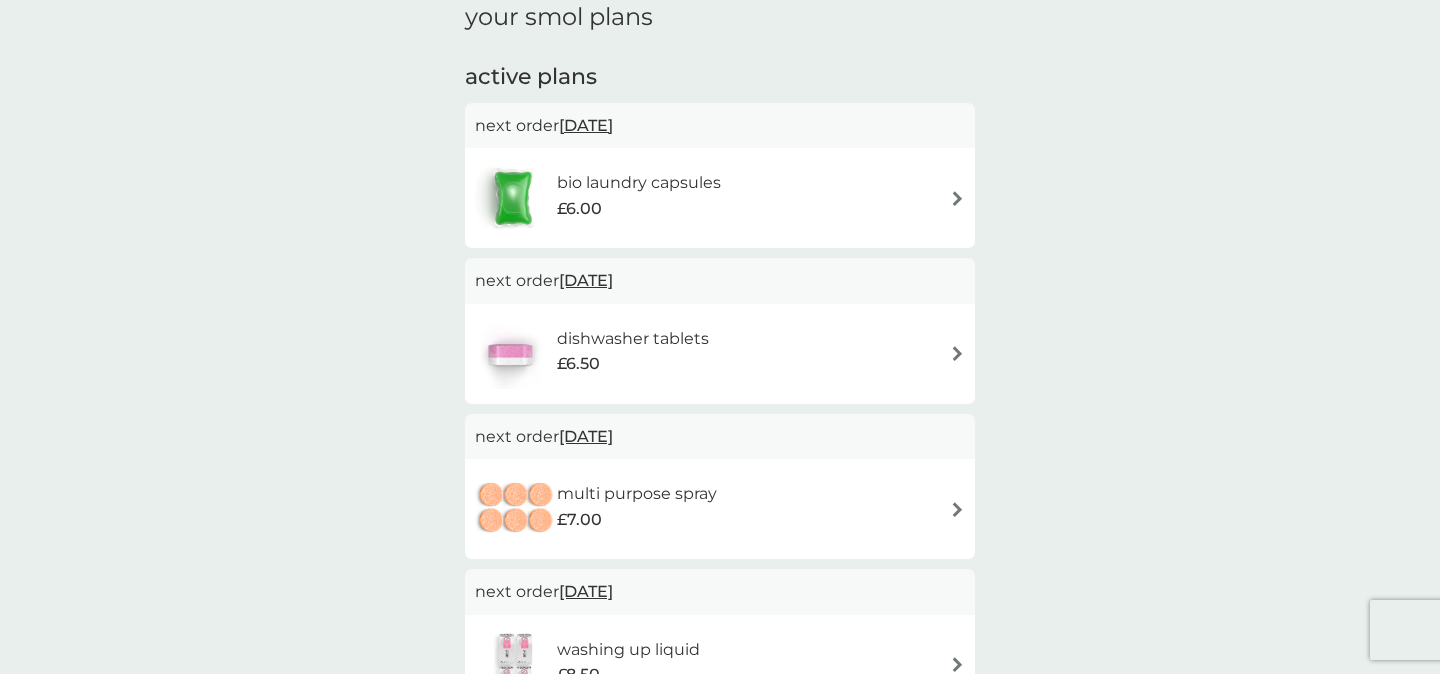 scroll, scrollTop: 0, scrollLeft: 0, axis: both 